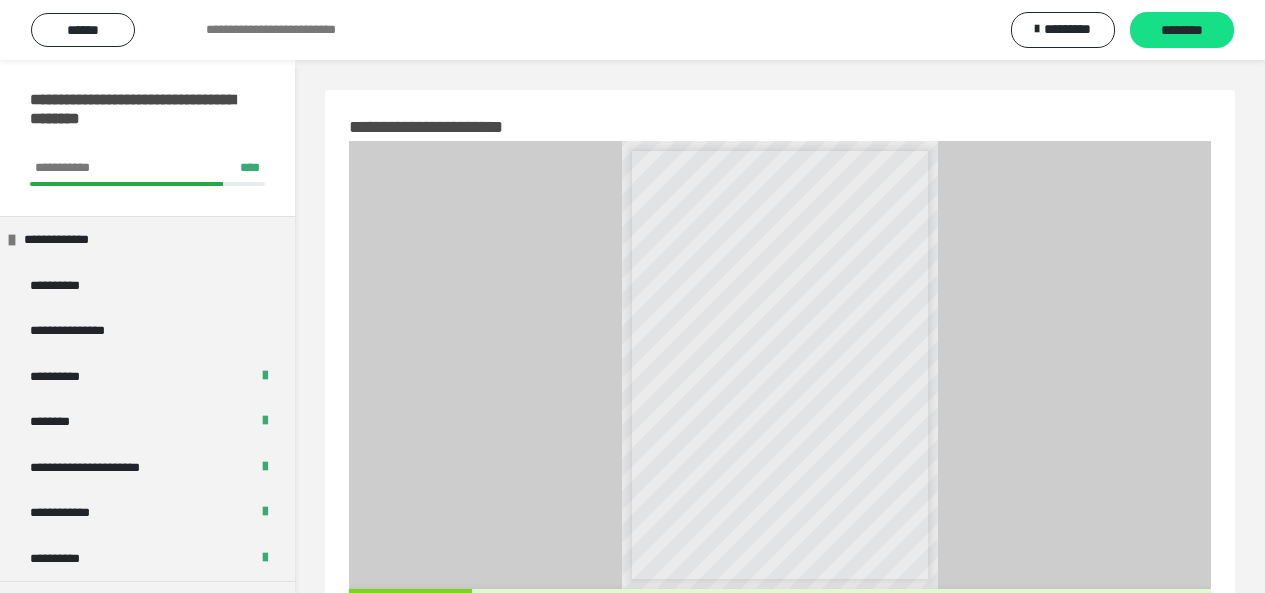 scroll, scrollTop: 76, scrollLeft: 0, axis: vertical 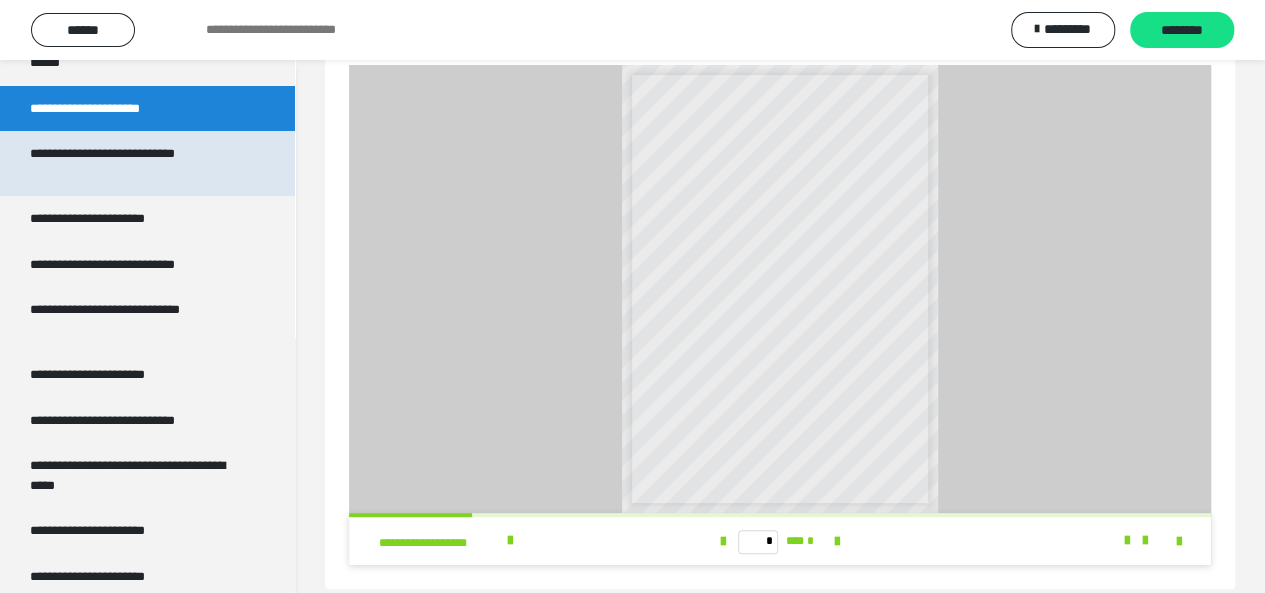 click on "**********" at bounding box center (132, 163) 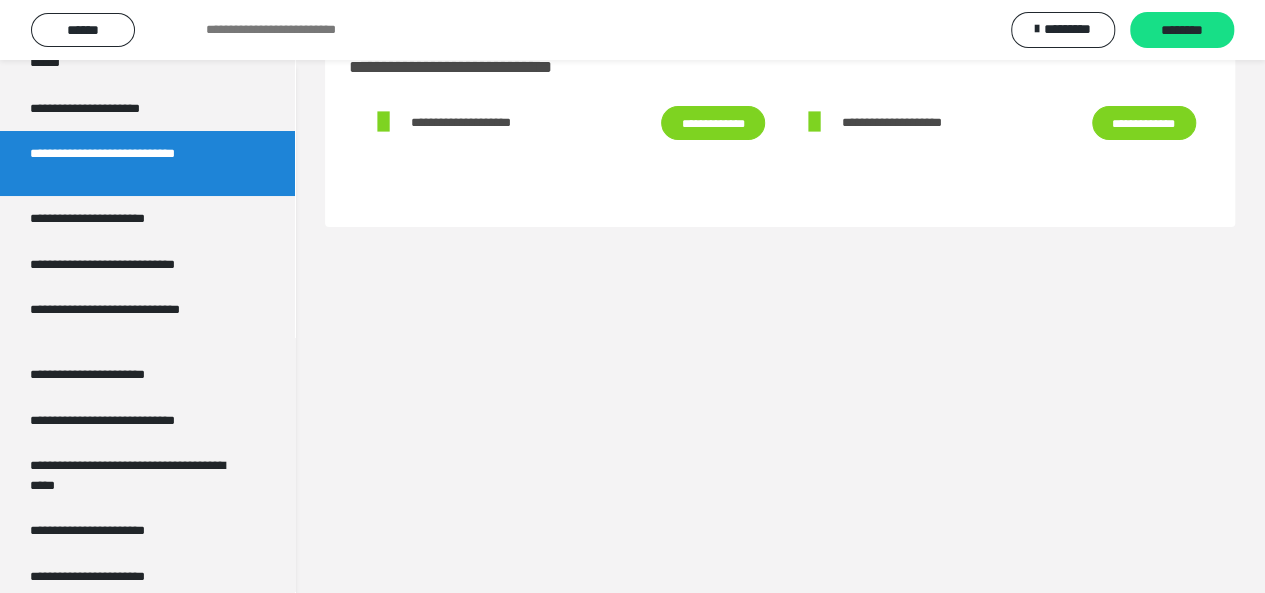 scroll, scrollTop: 60, scrollLeft: 0, axis: vertical 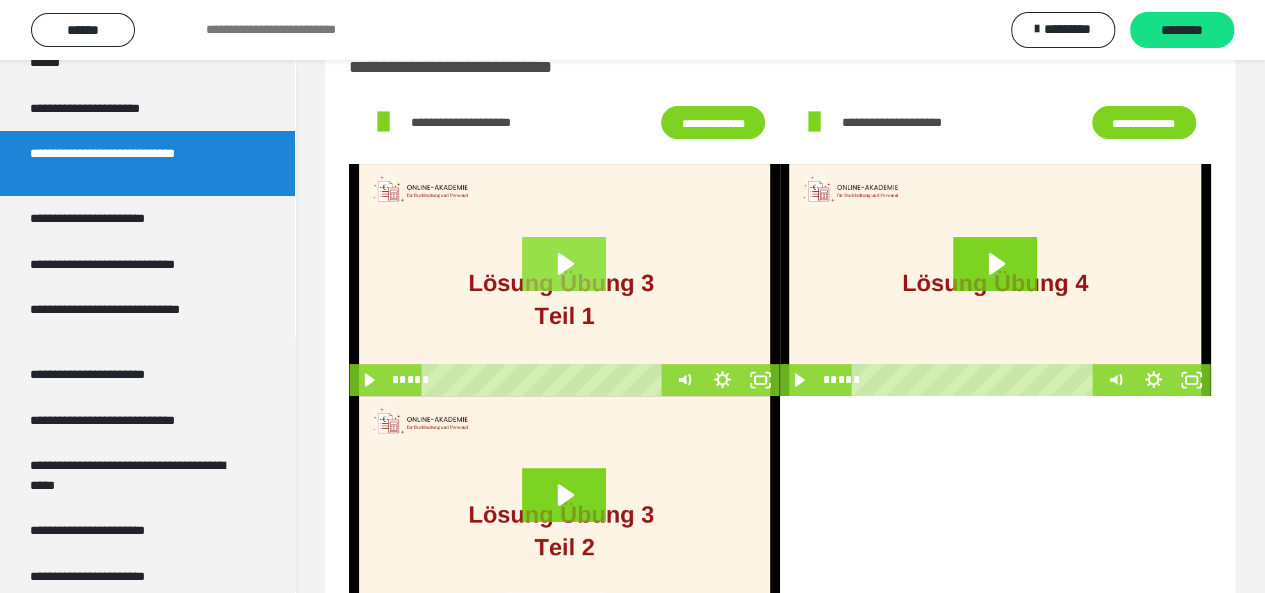 click 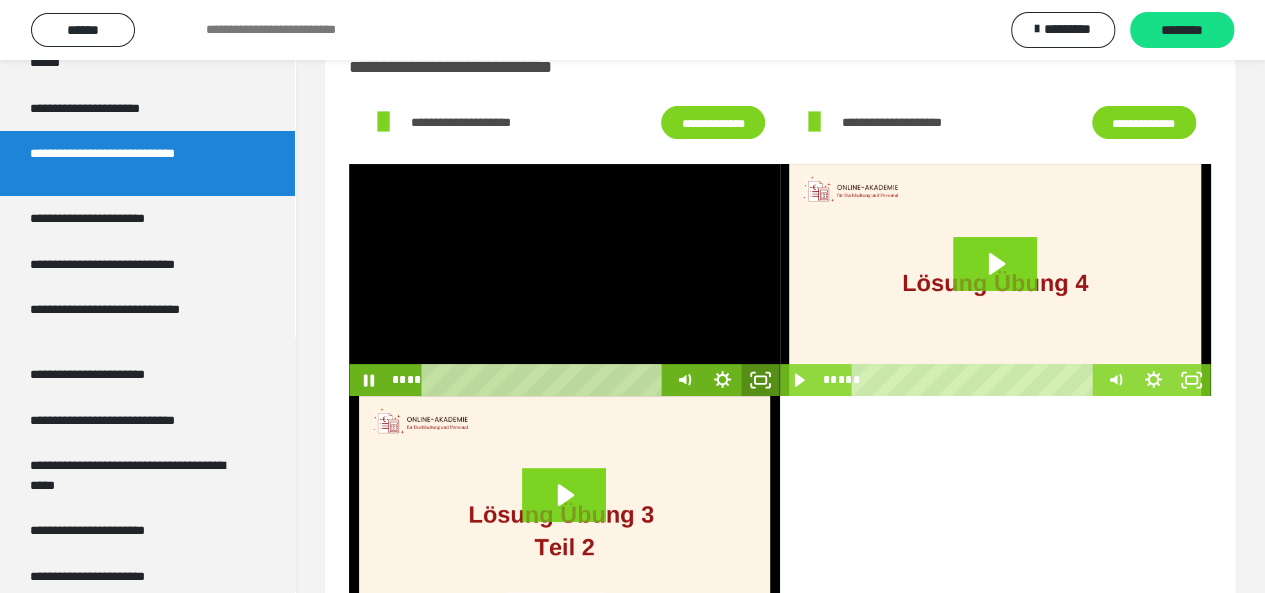 click 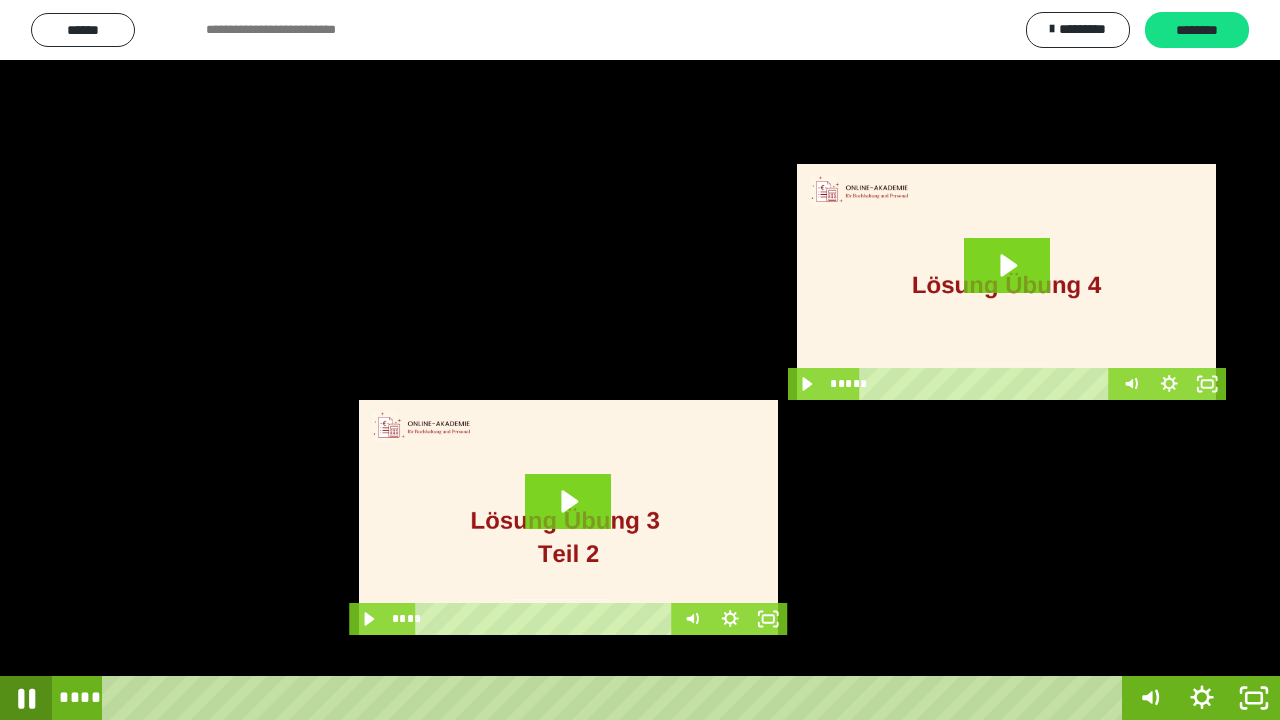 click 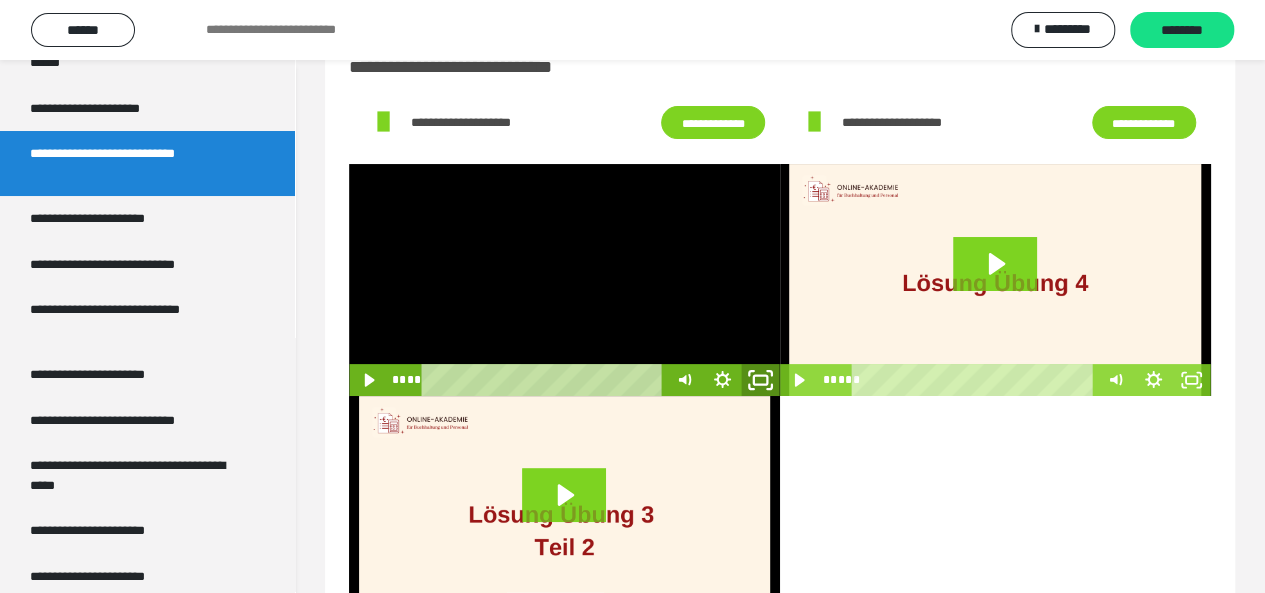 click 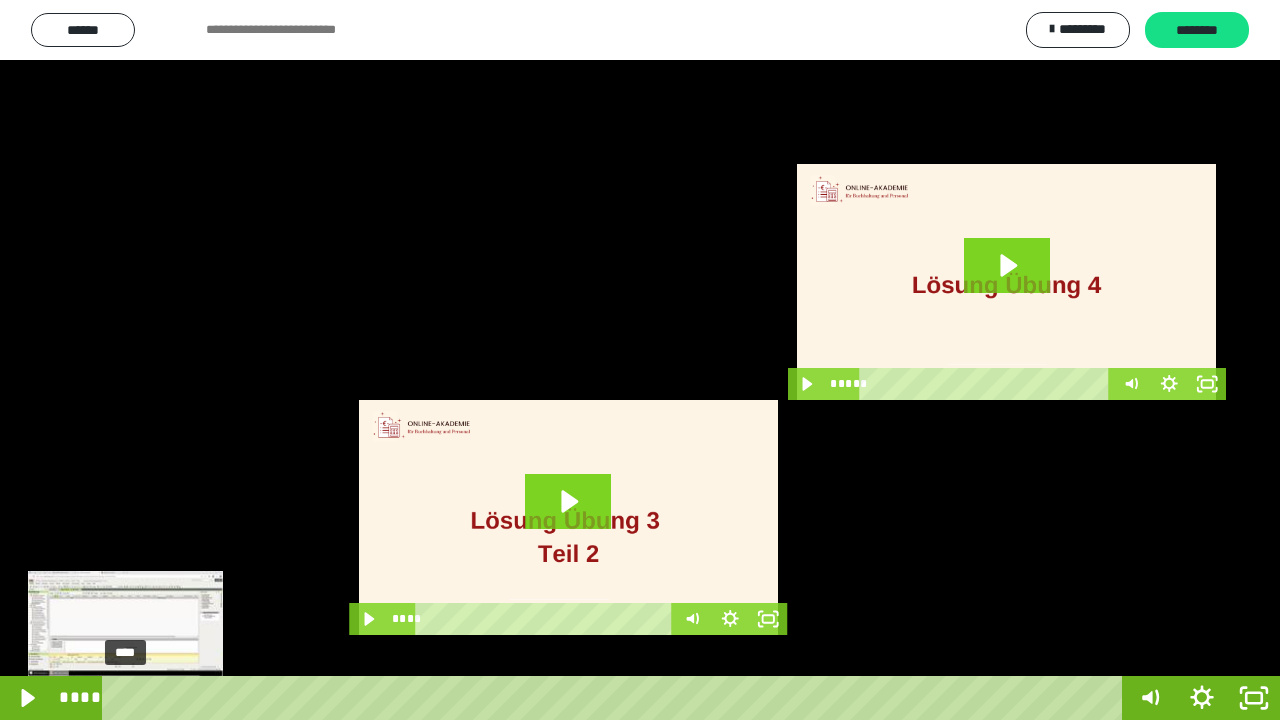 click on "****" at bounding box center [616, 698] 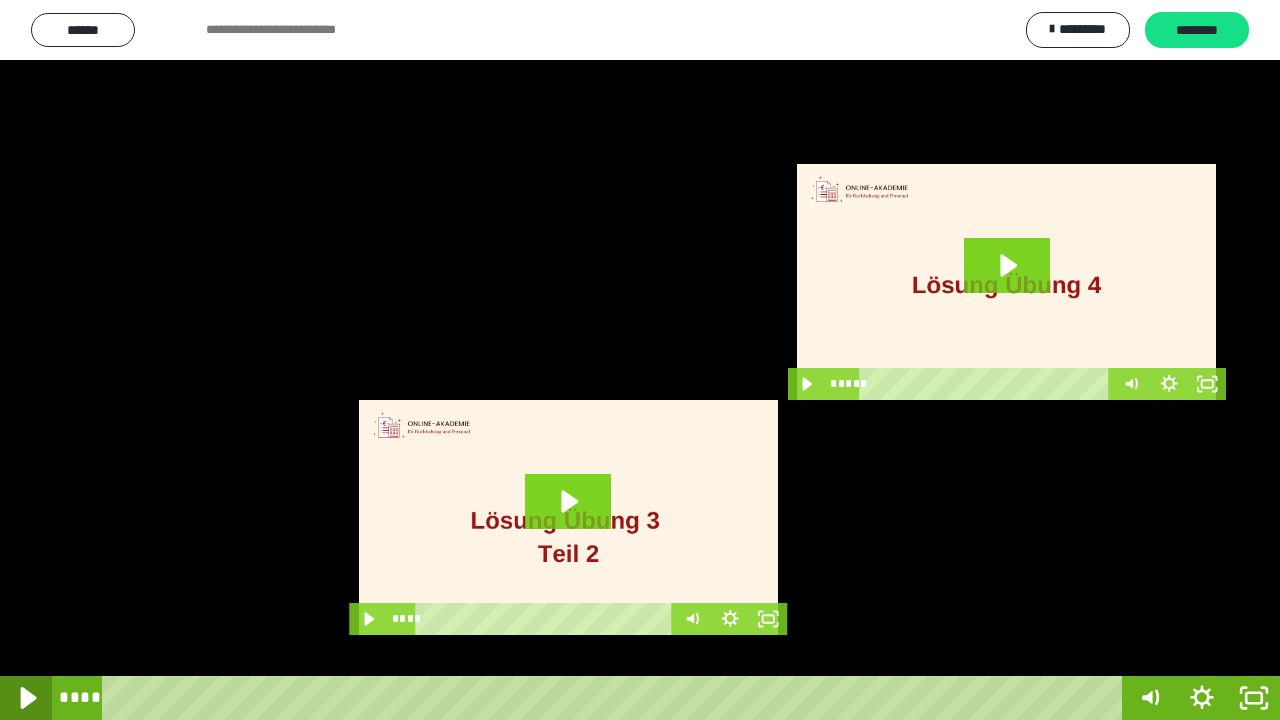 click 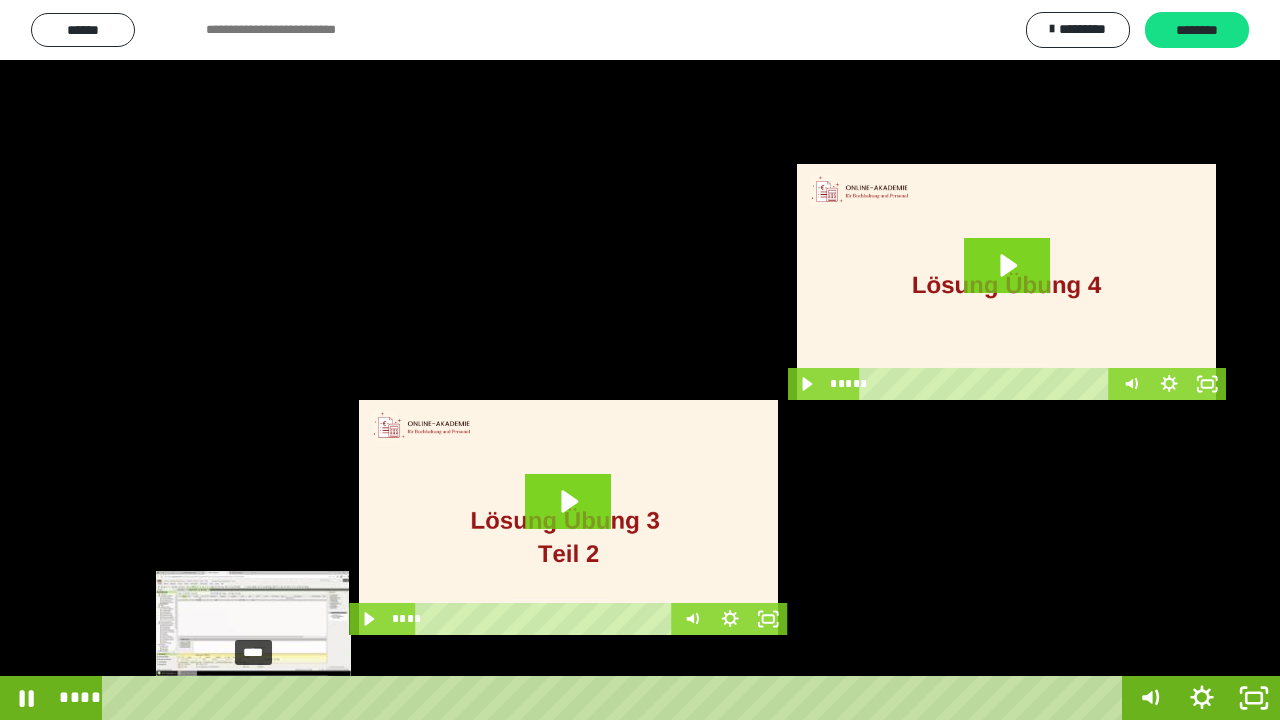 click on "****" at bounding box center [616, 698] 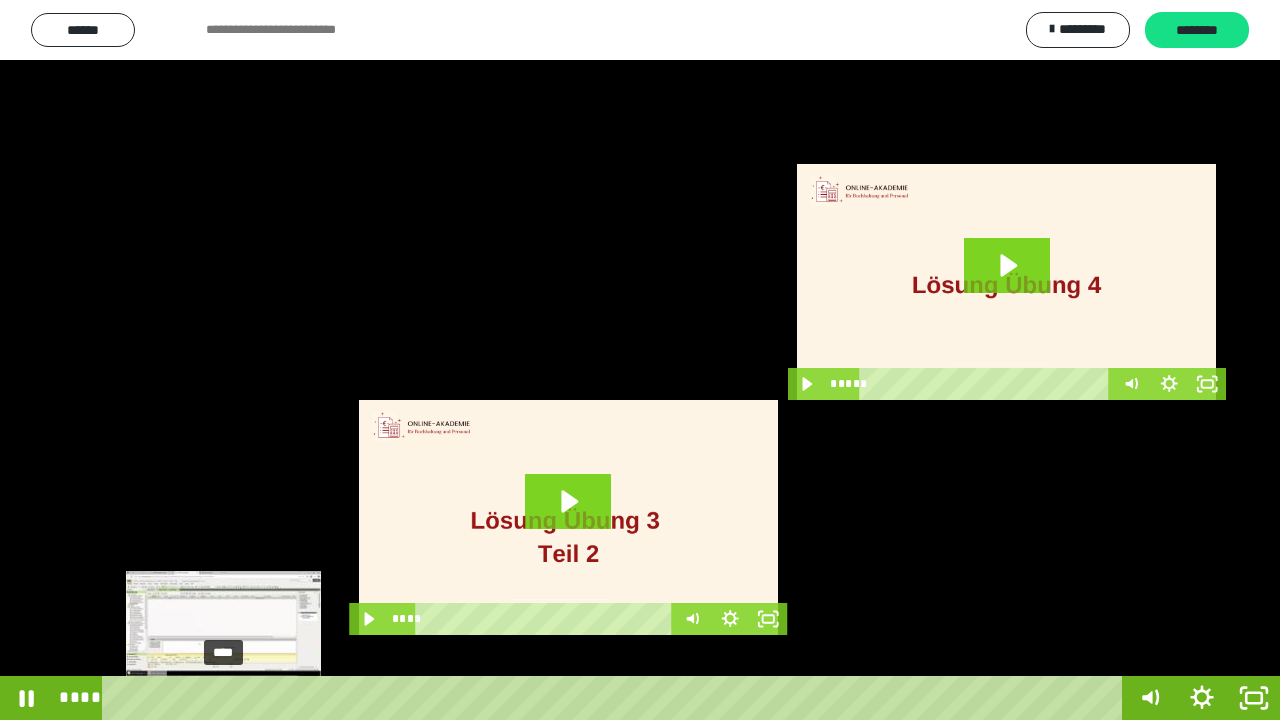 click on "****" at bounding box center (616, 698) 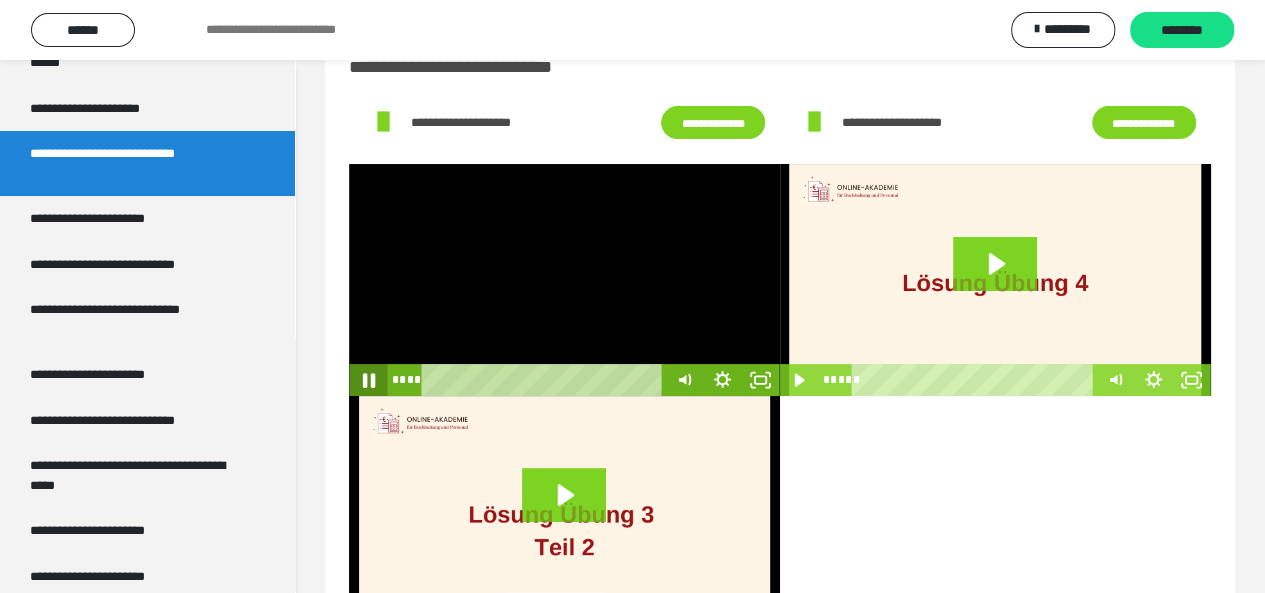 click 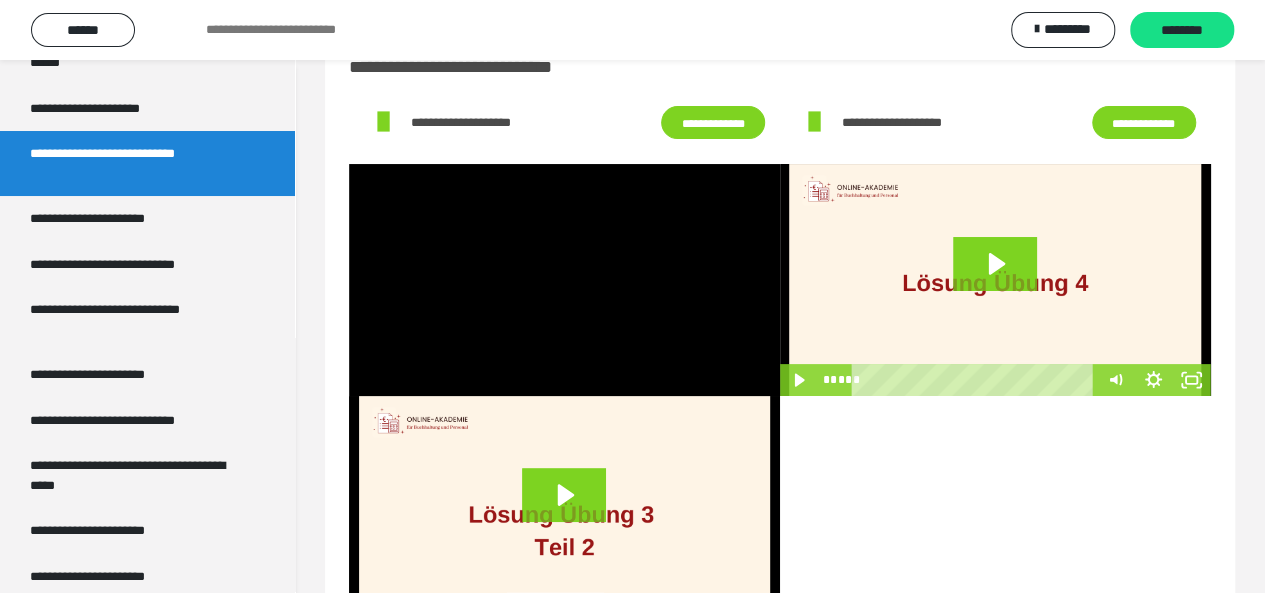scroll, scrollTop: 3443, scrollLeft: 0, axis: vertical 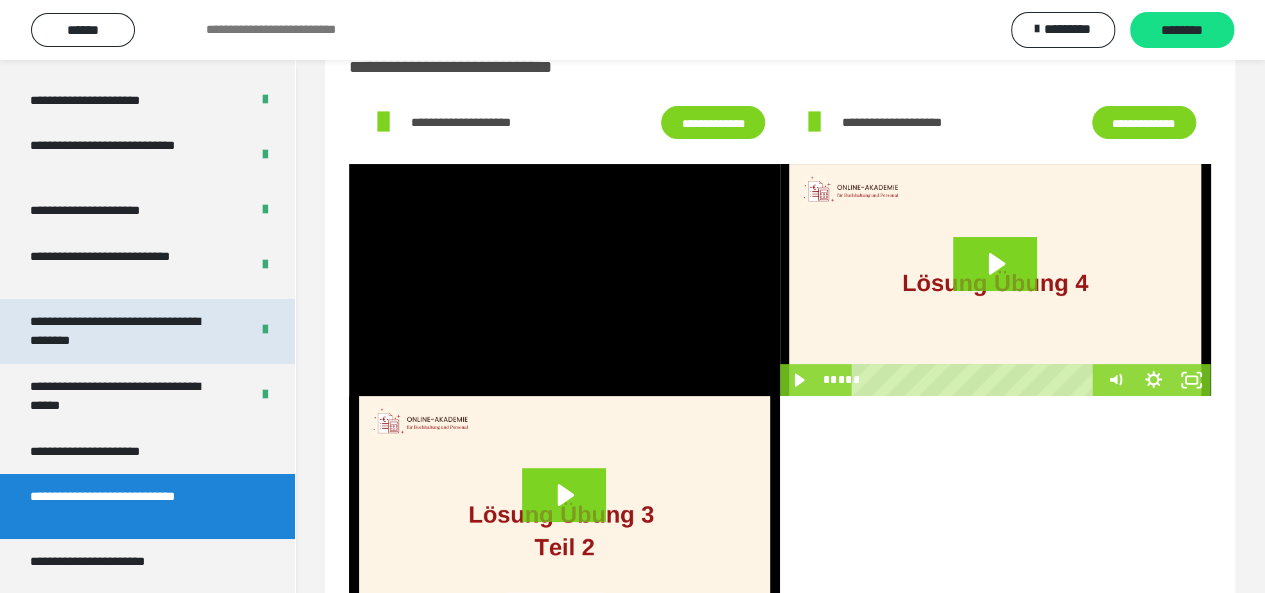 click on "**********" at bounding box center (124, 331) 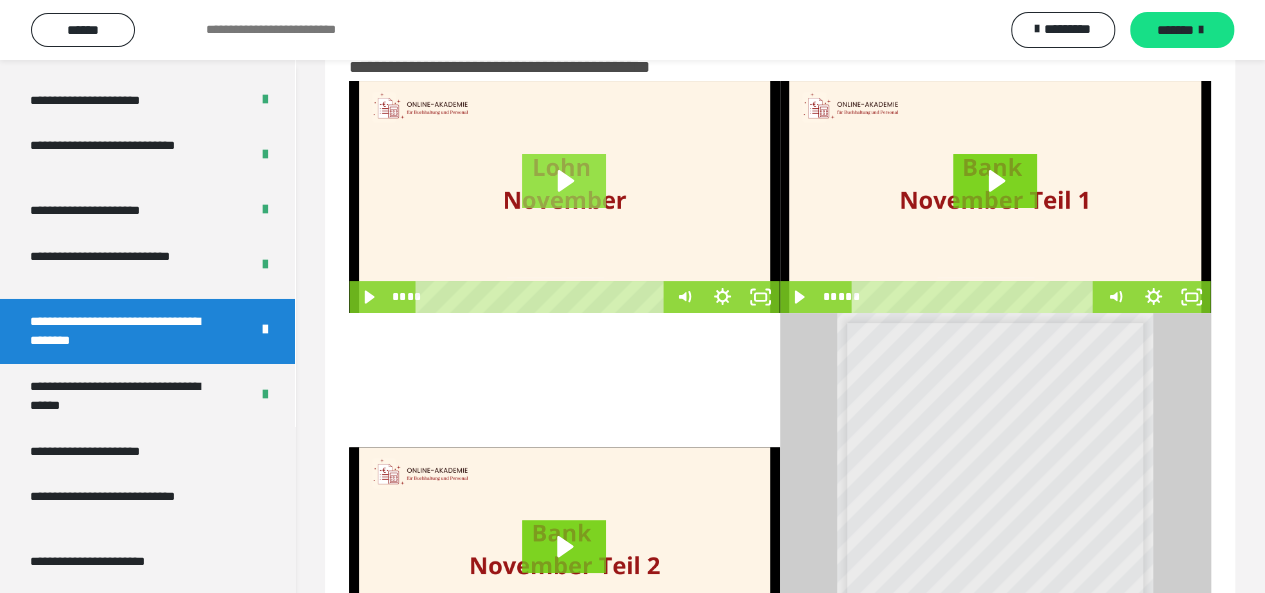 click 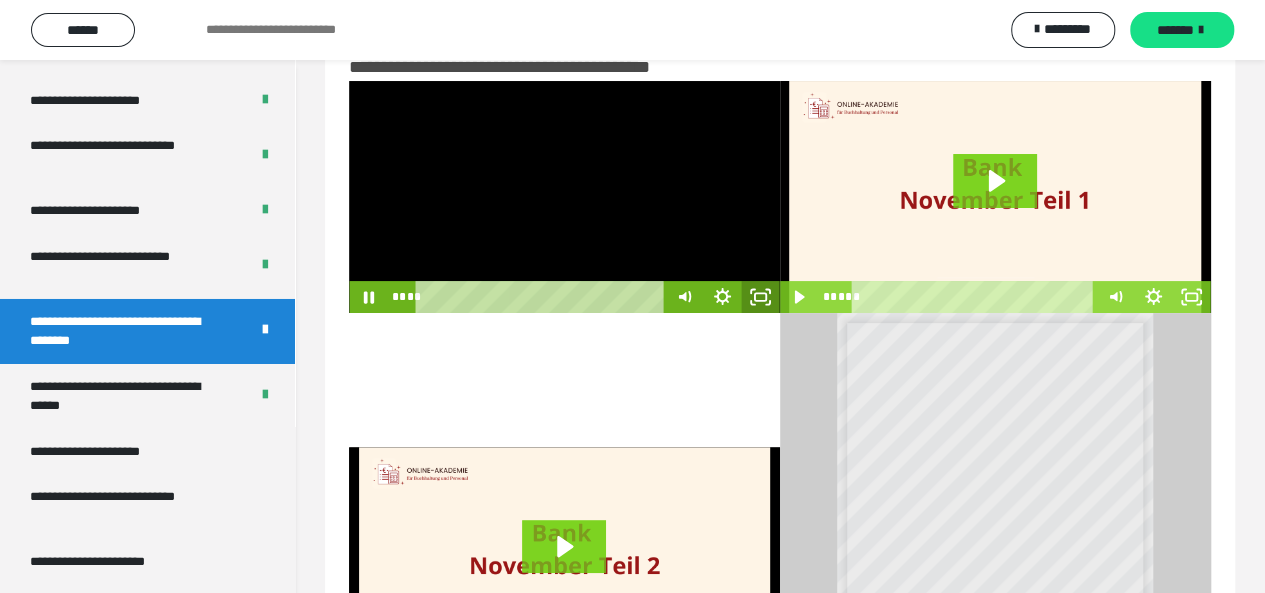 click 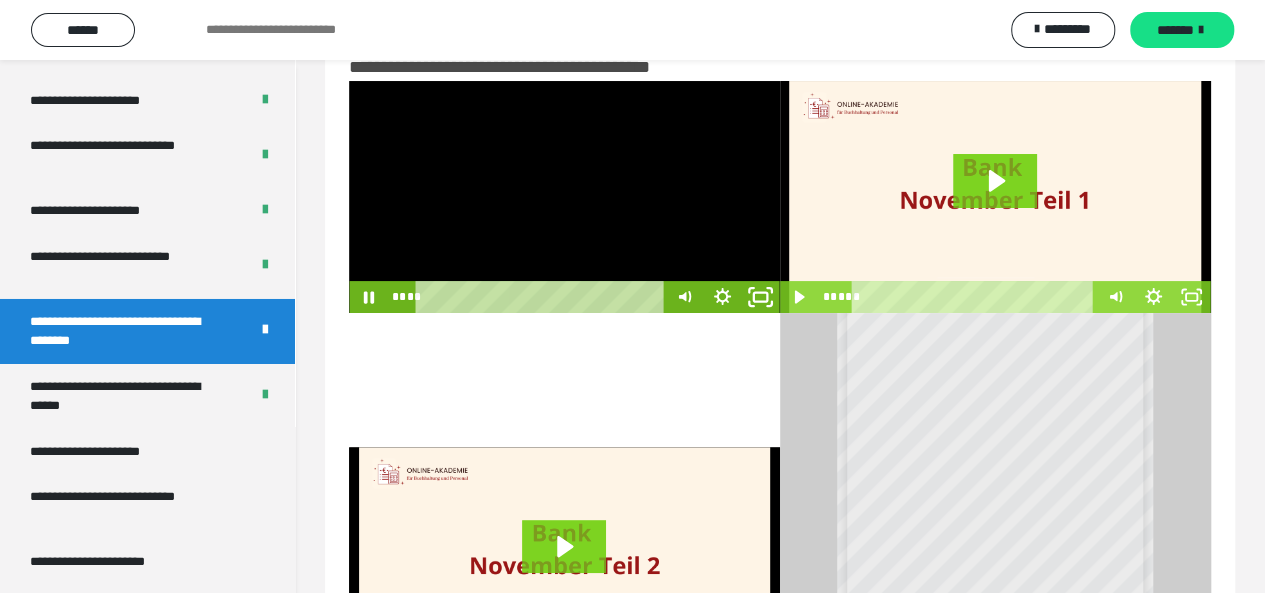 click at bounding box center (564, 197) 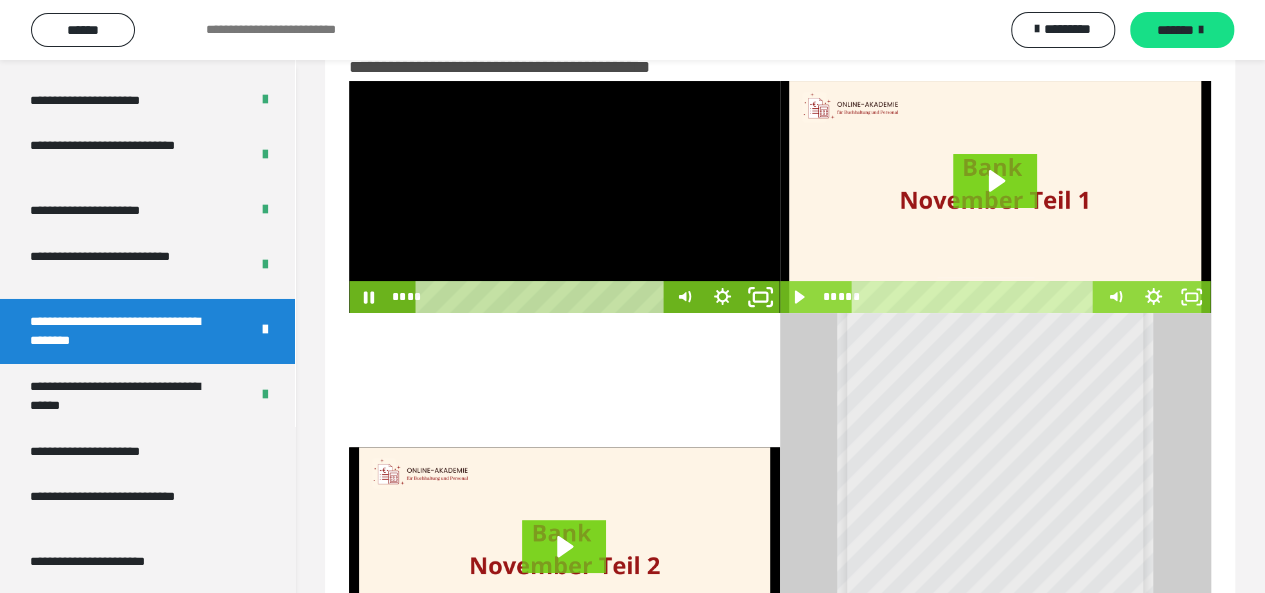 drag, startPoint x: 511, startPoint y: 205, endPoint x: 511, endPoint y: 292, distance: 87 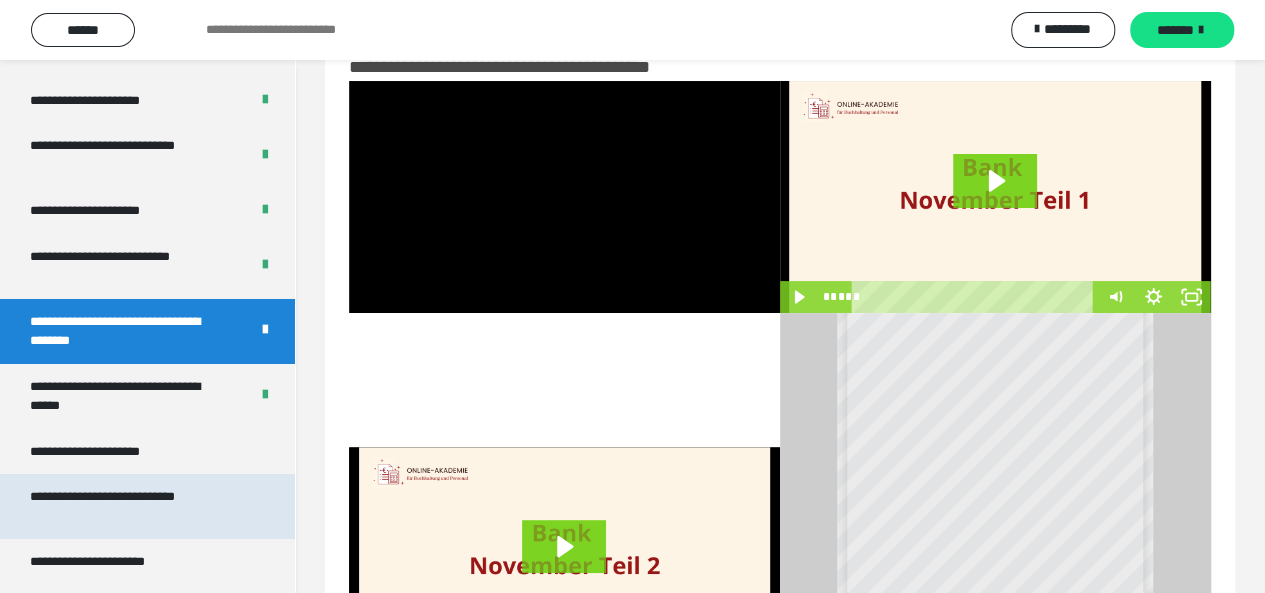click on "**********" at bounding box center (132, 506) 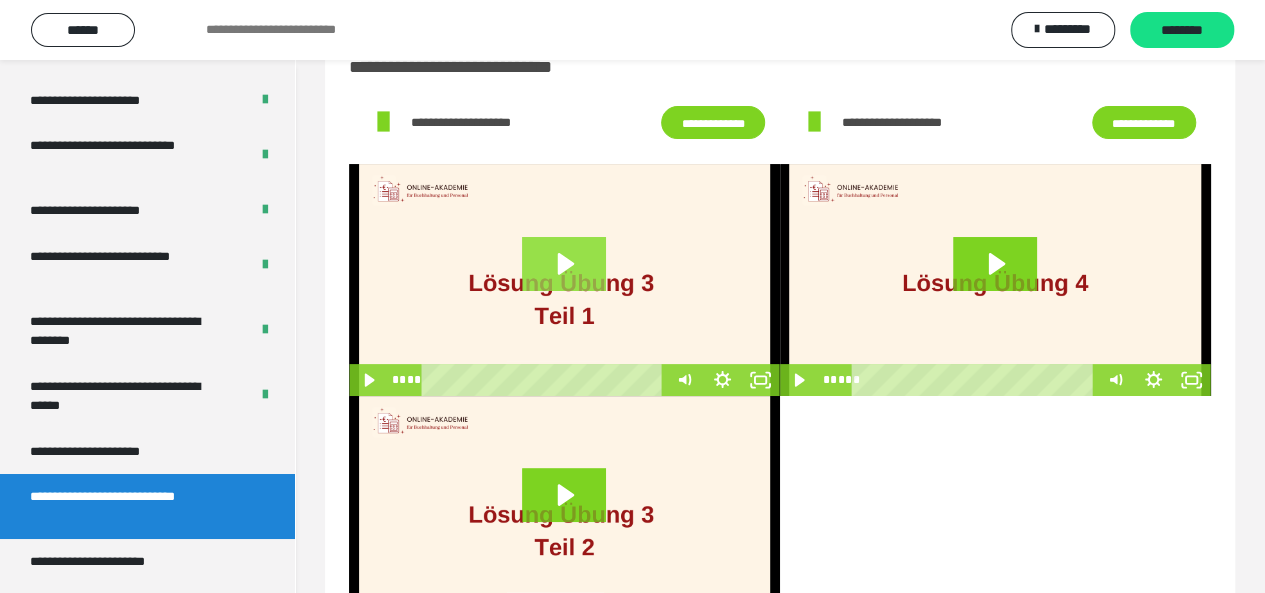 click 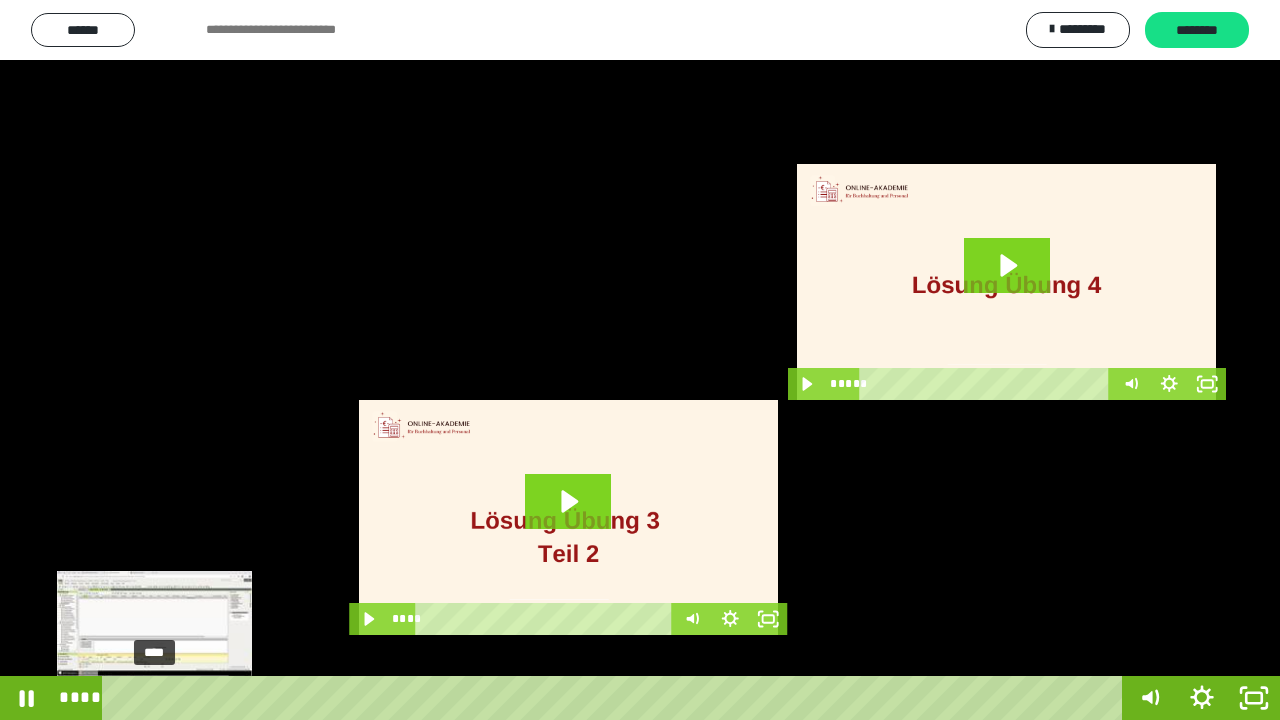 click on "****" at bounding box center (616, 698) 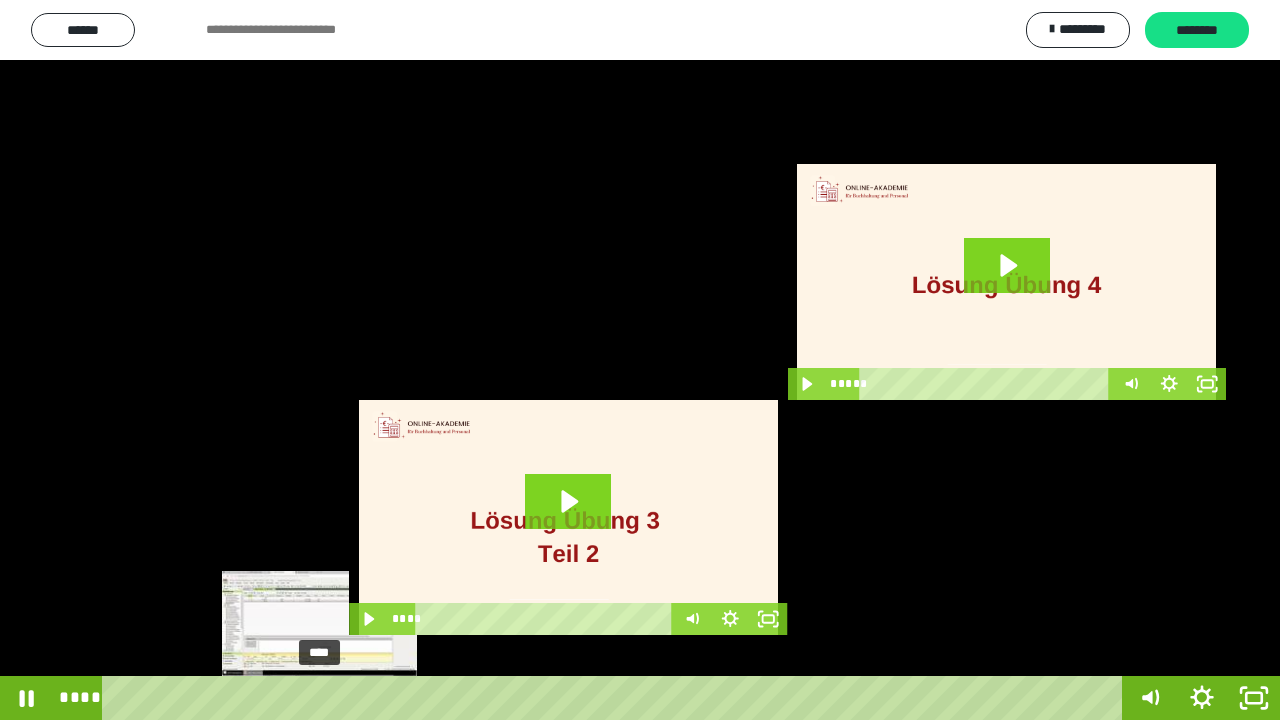 click on "****" at bounding box center (616, 698) 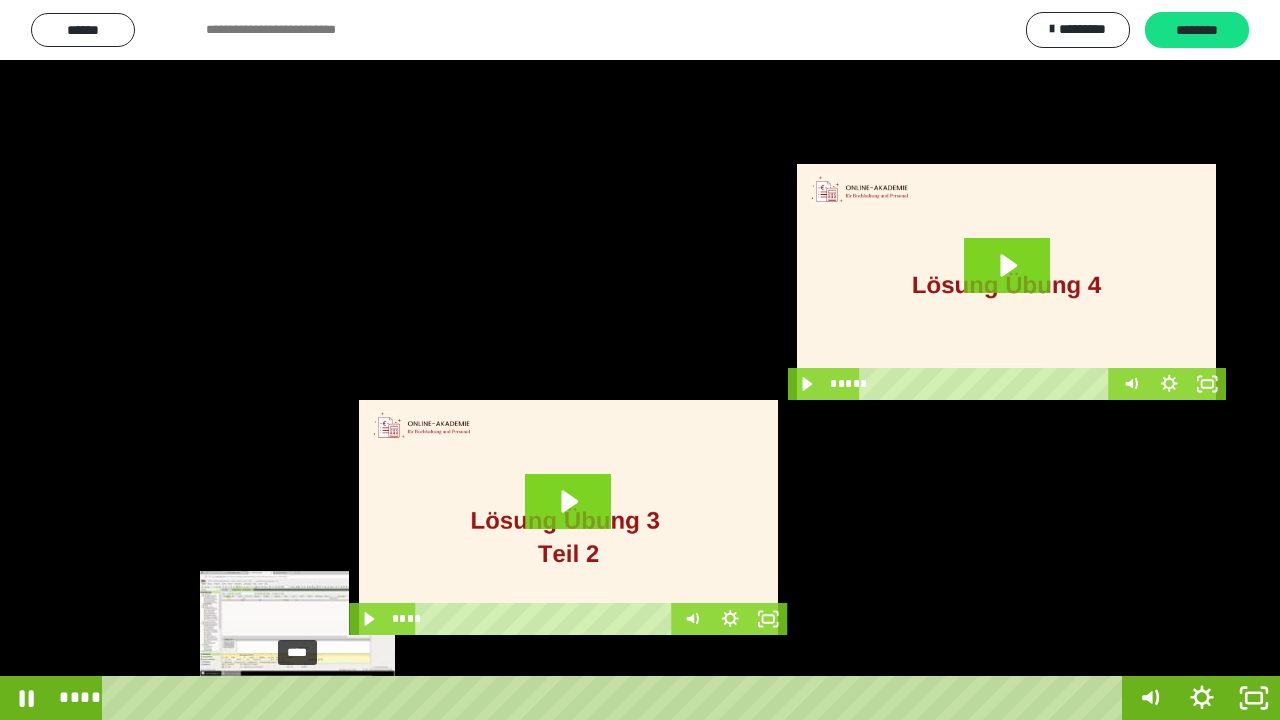 click on "****" at bounding box center [616, 698] 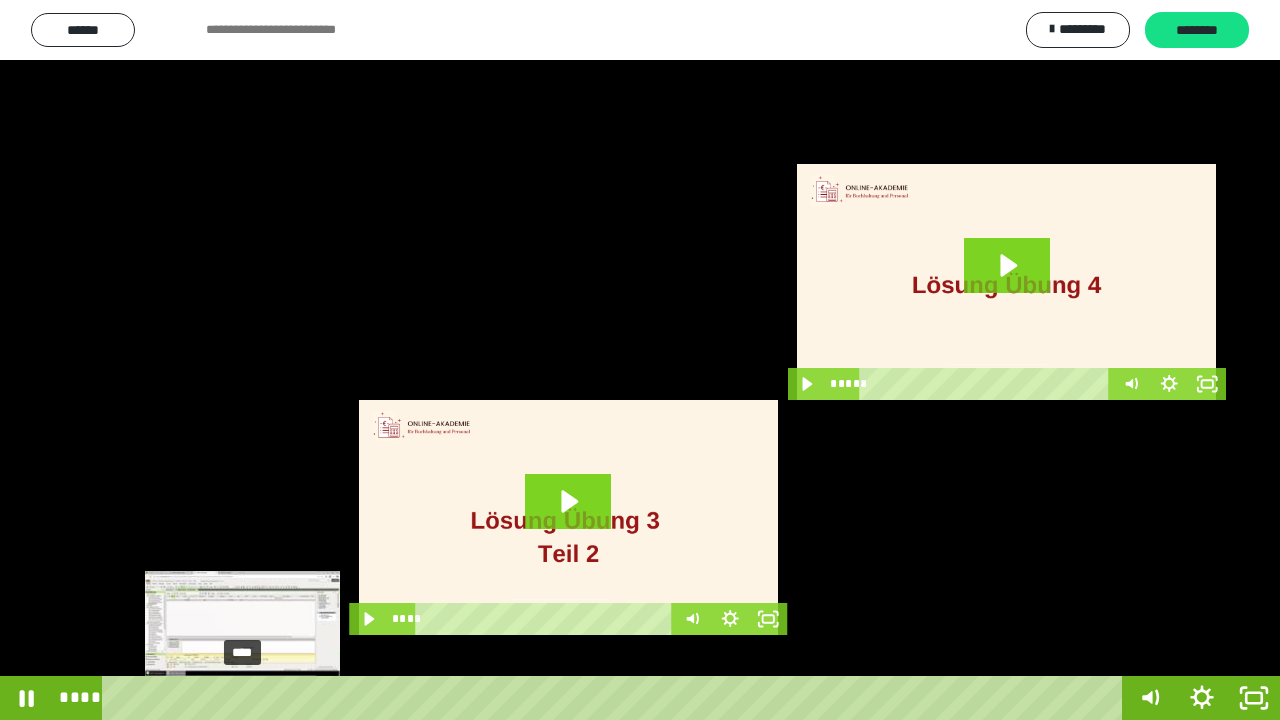 click on "****" at bounding box center [616, 698] 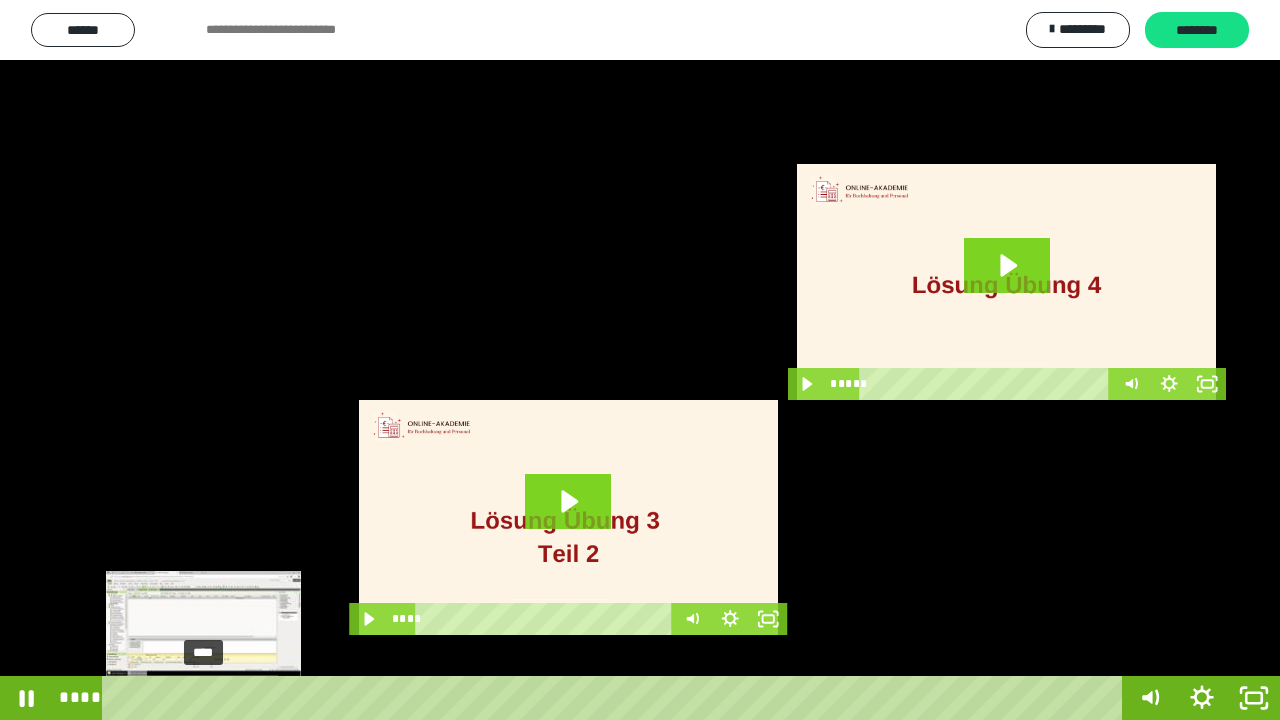 click on "****" at bounding box center [616, 698] 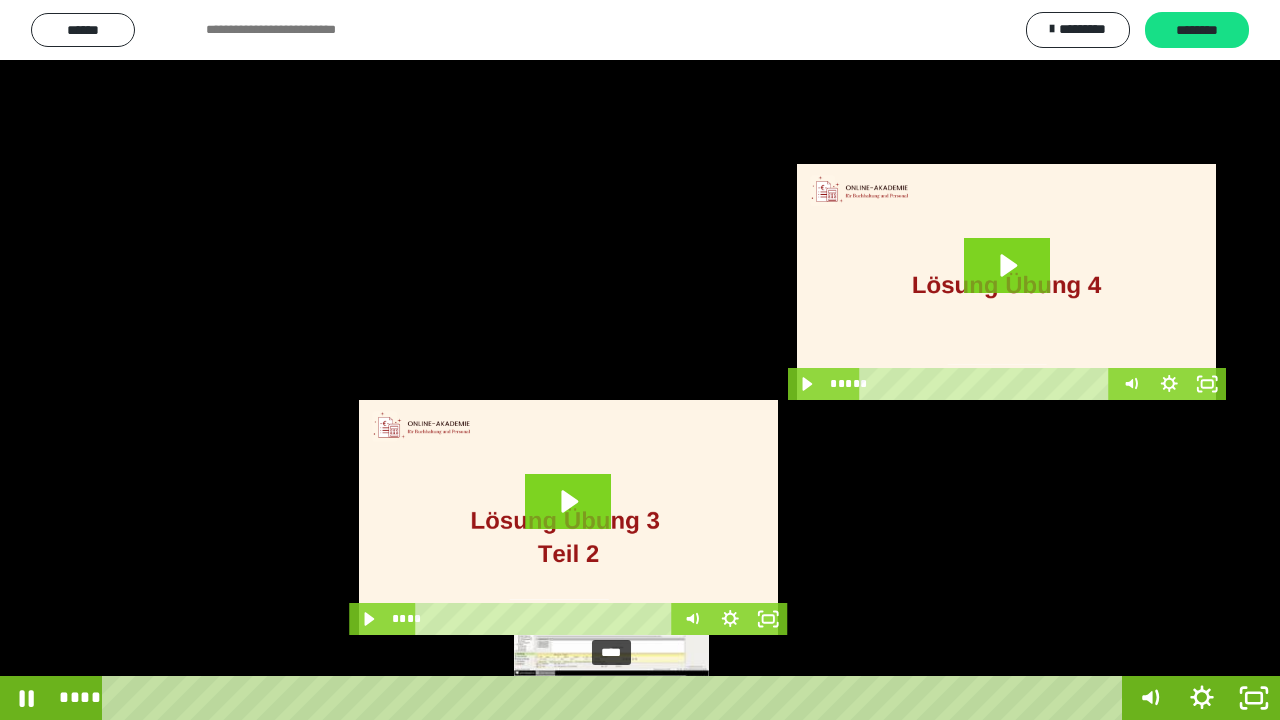 click on "****" at bounding box center [616, 698] 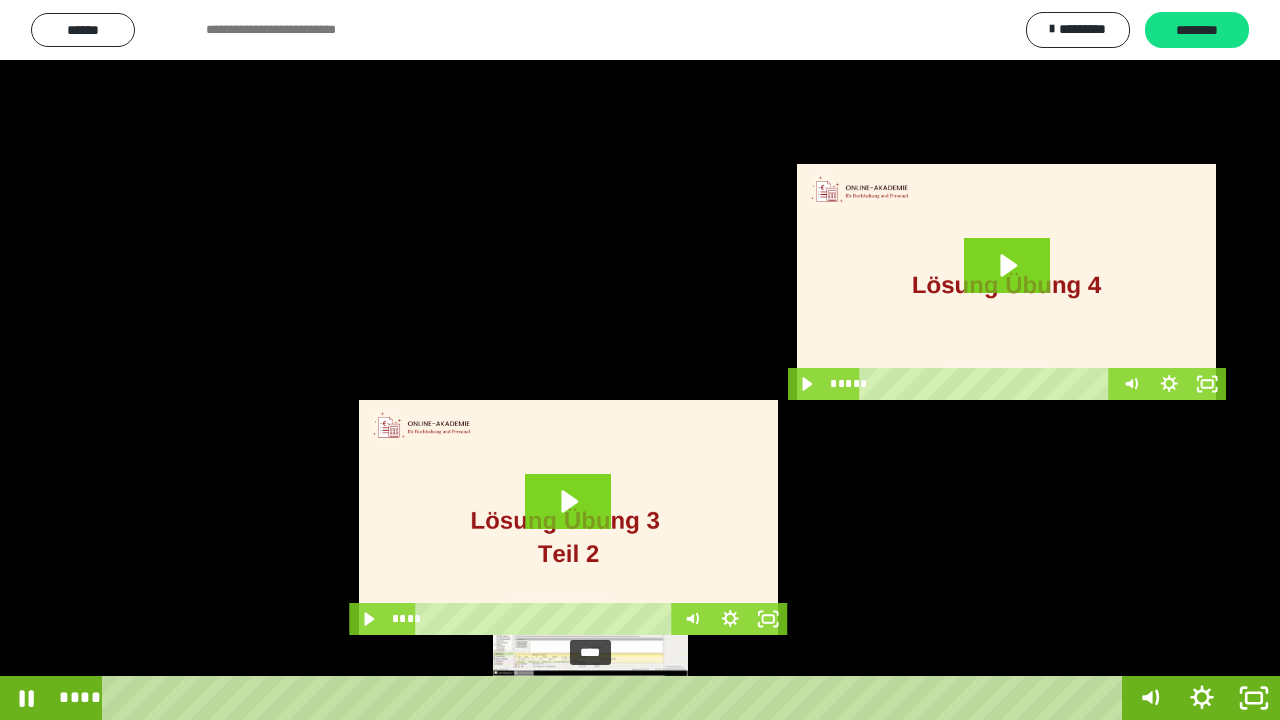 click on "****" at bounding box center [616, 698] 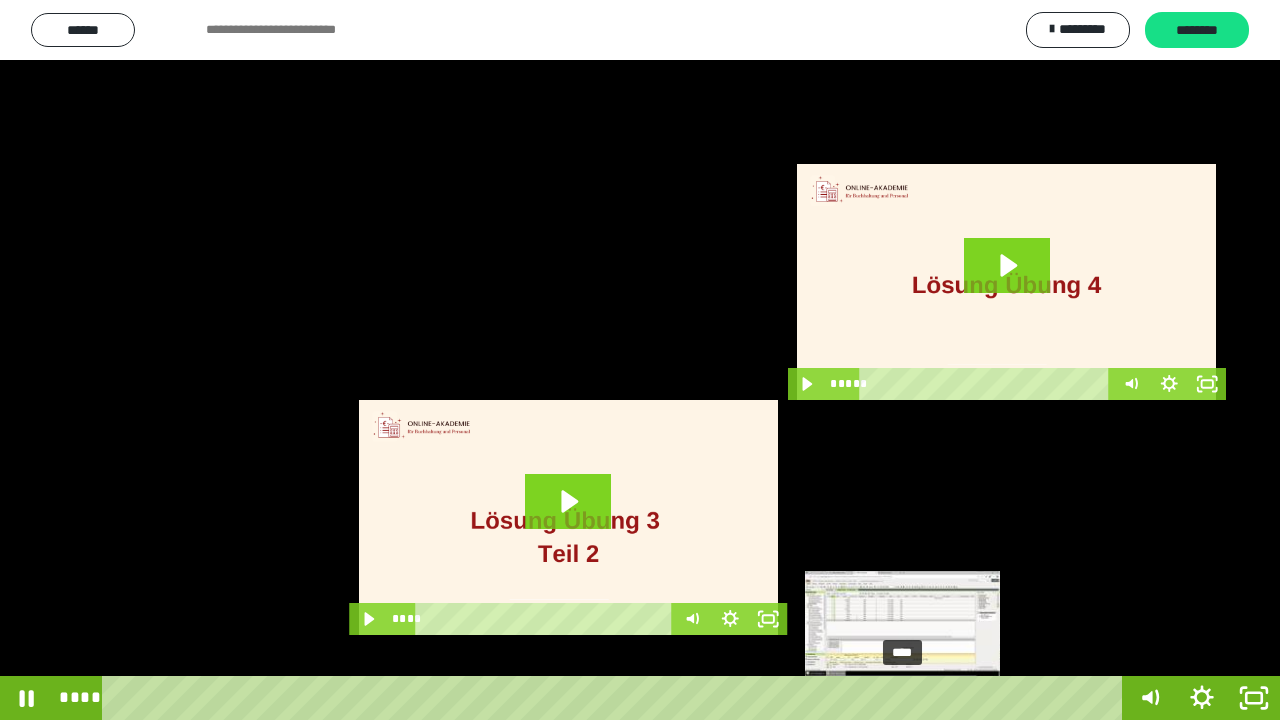 click on "****" at bounding box center (616, 698) 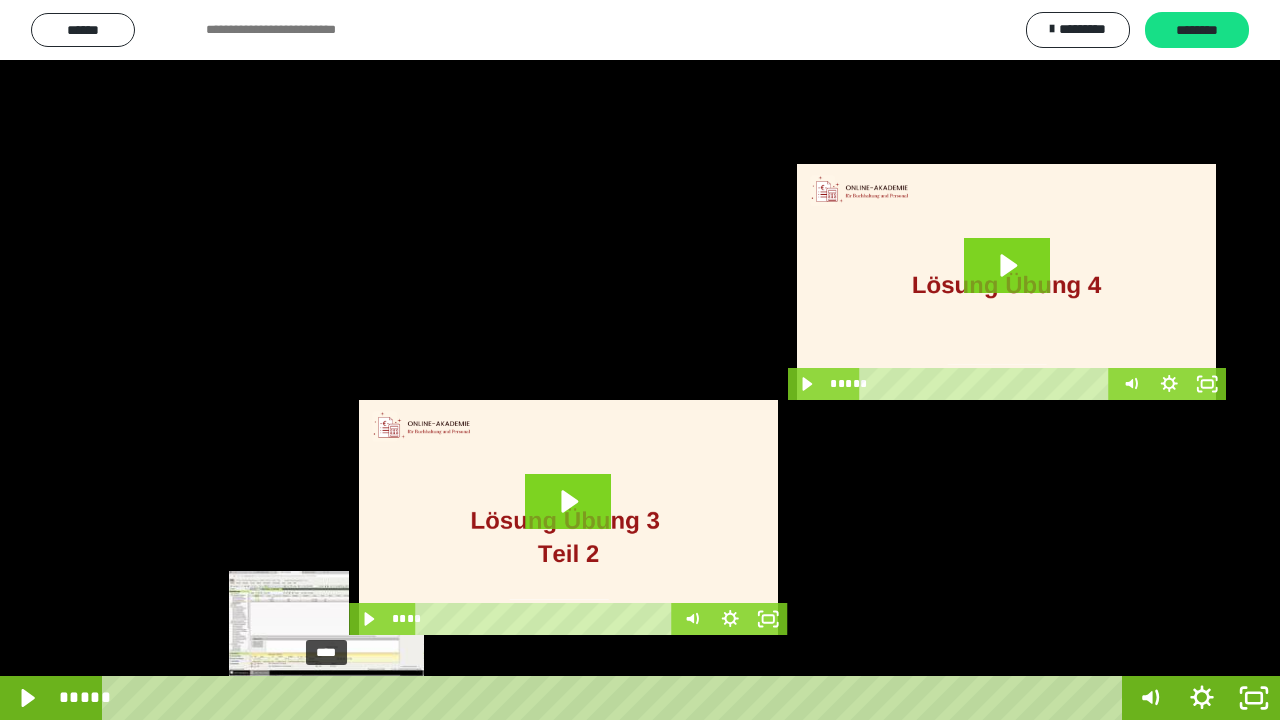 click on "****" at bounding box center [616, 698] 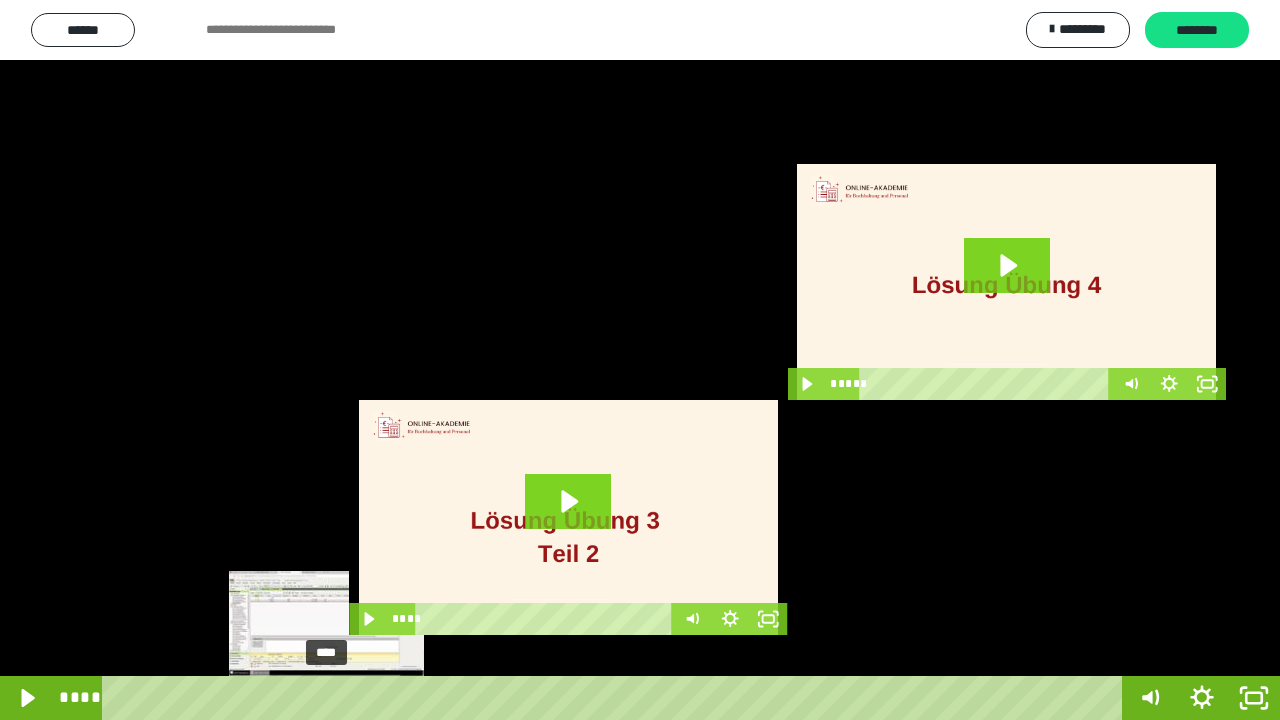 click at bounding box center (326, 698) 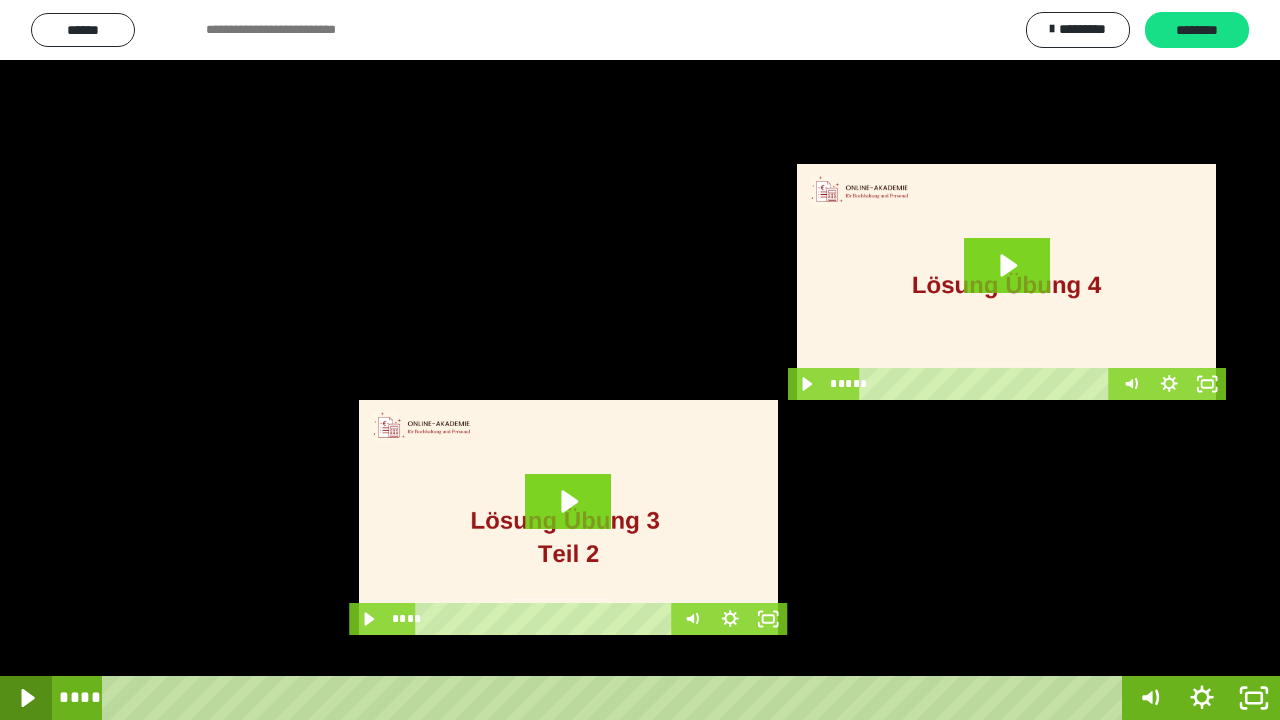 click 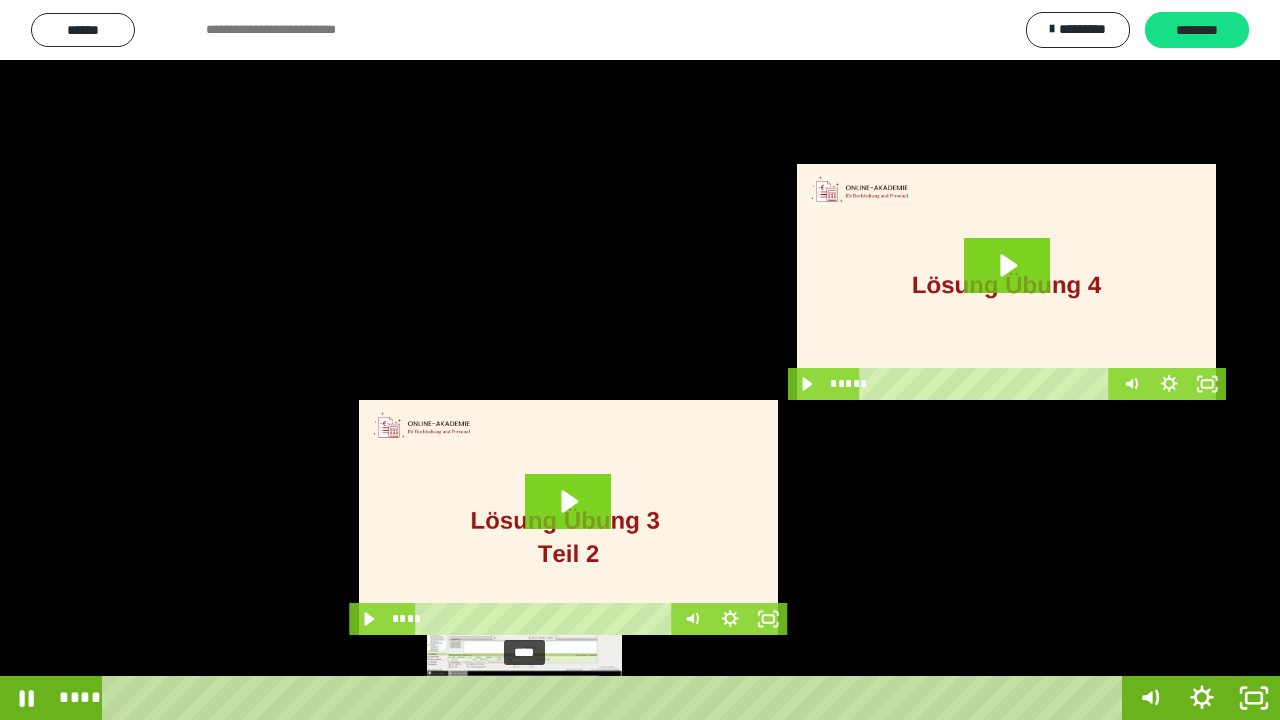 click on "****" at bounding box center (616, 698) 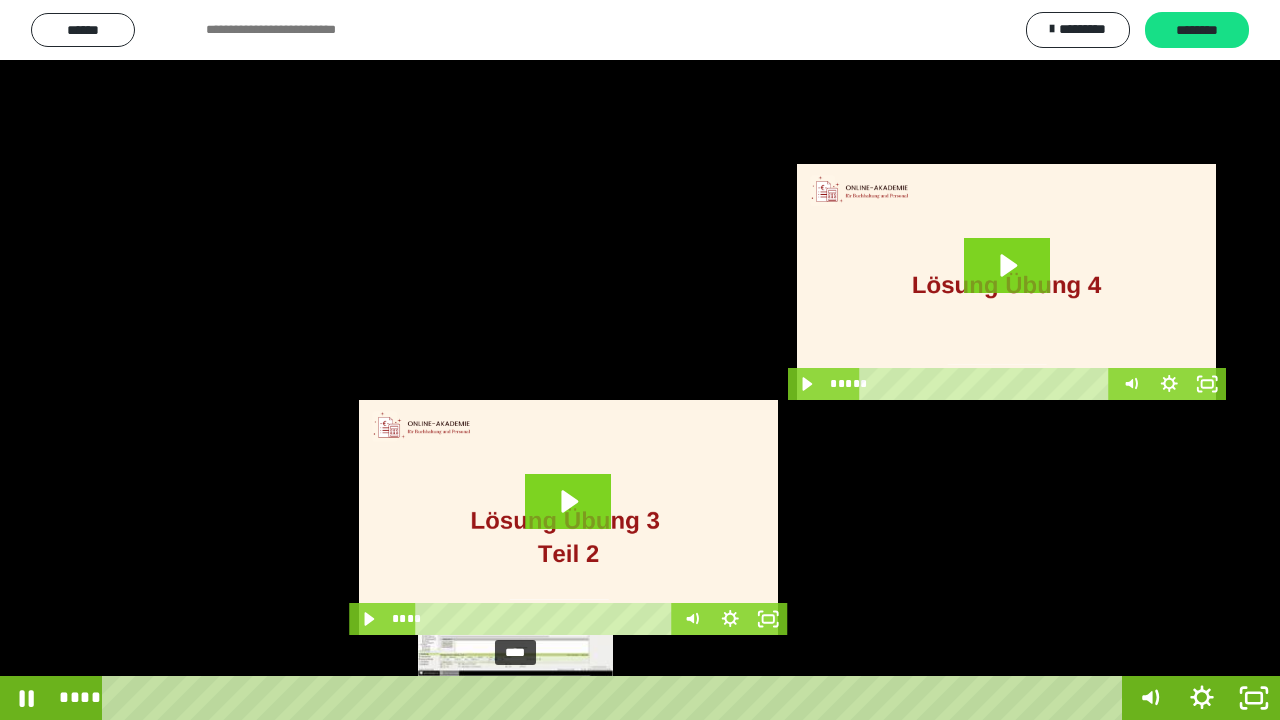 click on "****" at bounding box center [616, 698] 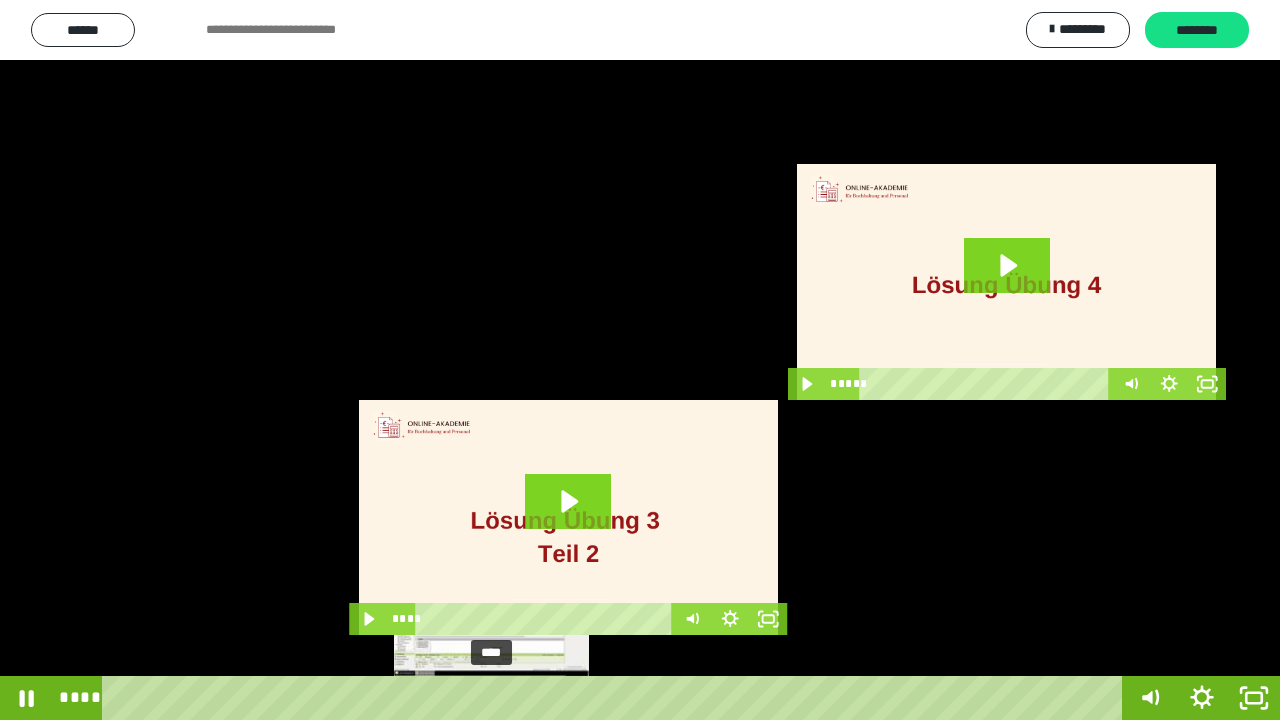 click on "****" at bounding box center (616, 698) 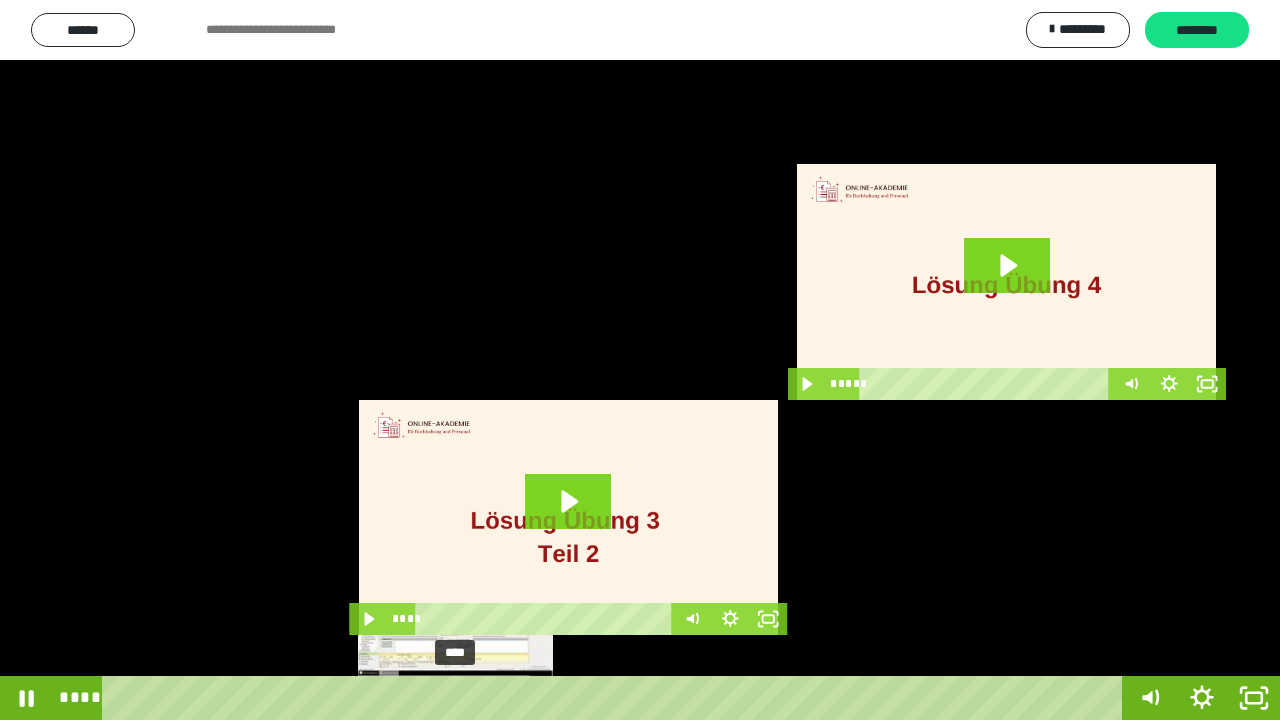 click on "****" at bounding box center [616, 698] 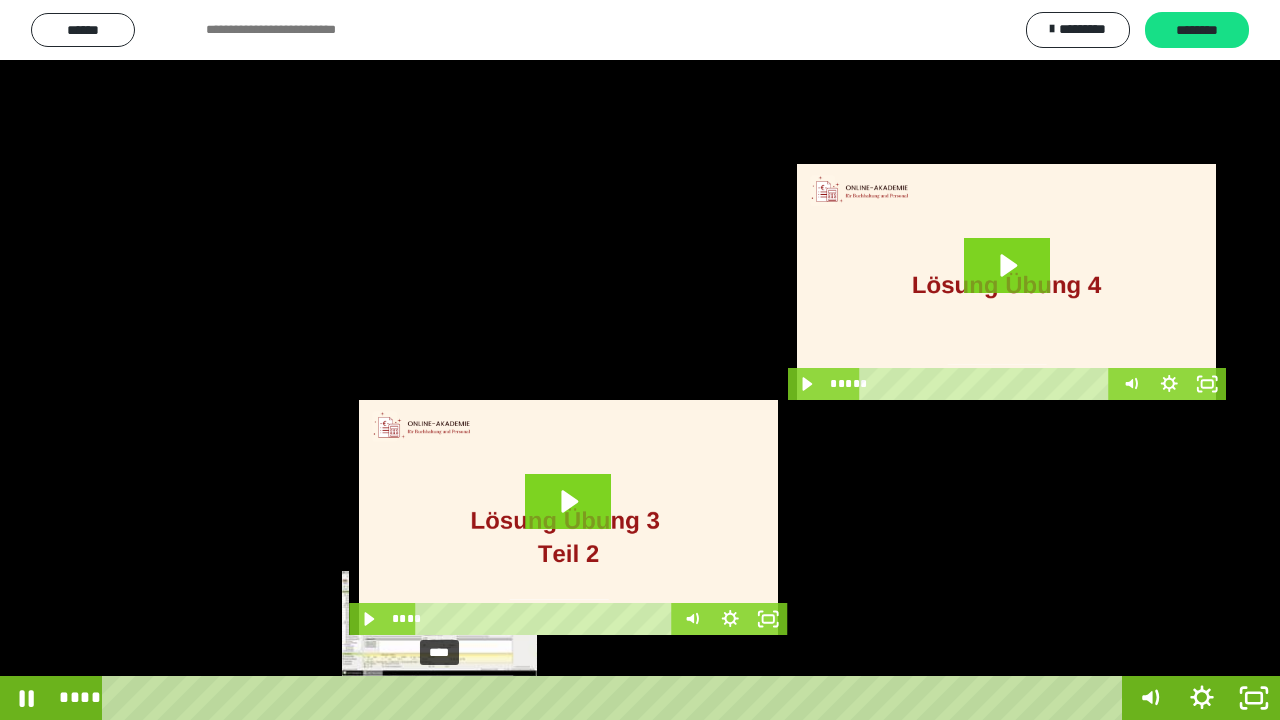 click on "****" at bounding box center [616, 698] 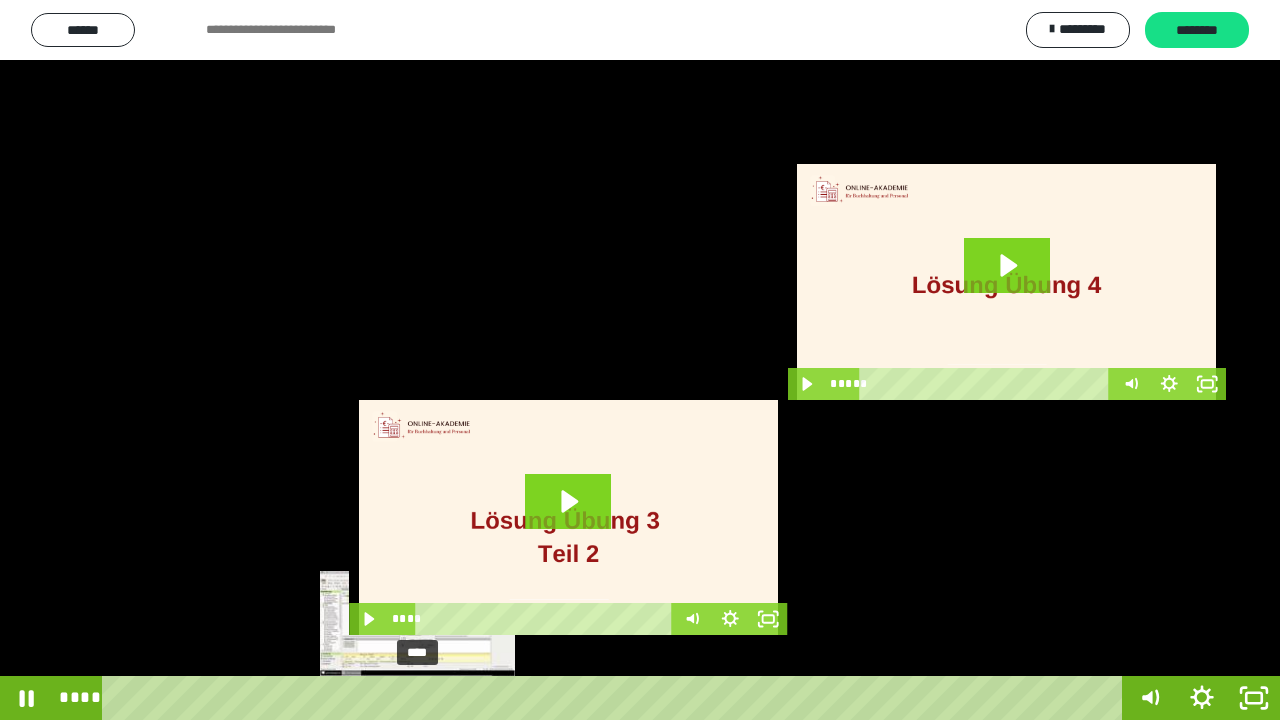 click on "****" at bounding box center [616, 698] 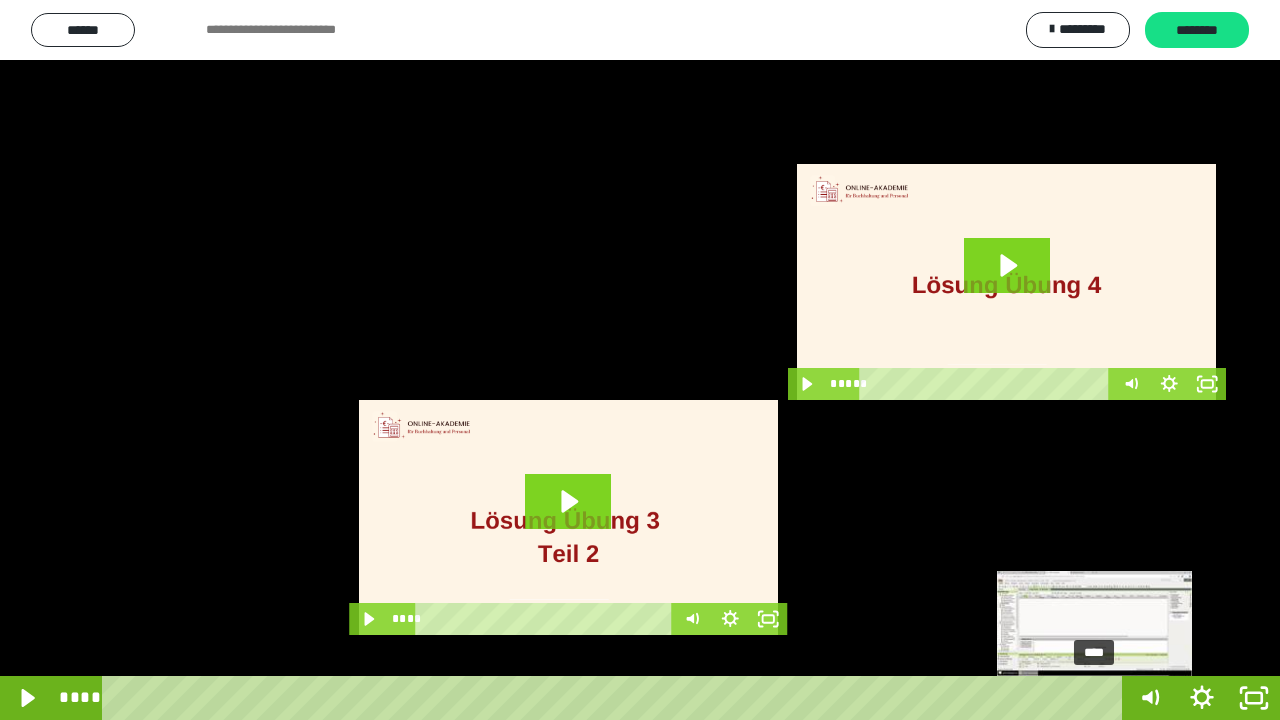 click on "****" at bounding box center (616, 698) 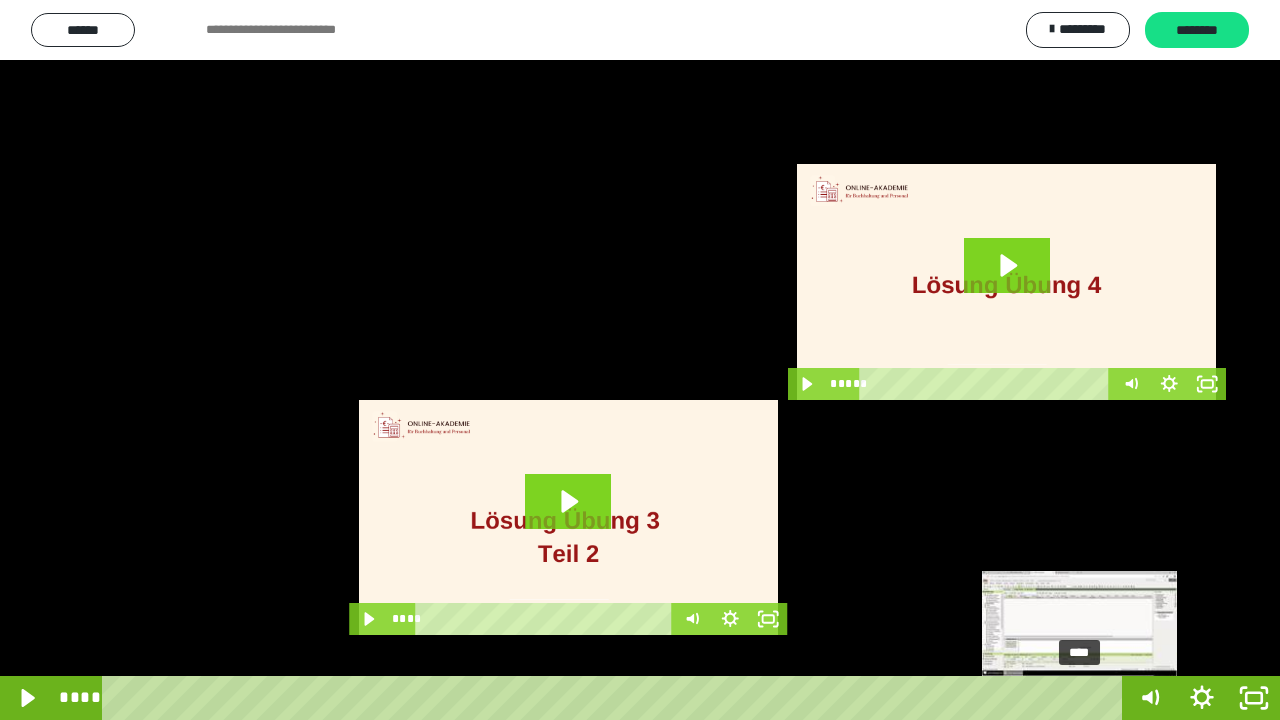 click on "****" at bounding box center [616, 698] 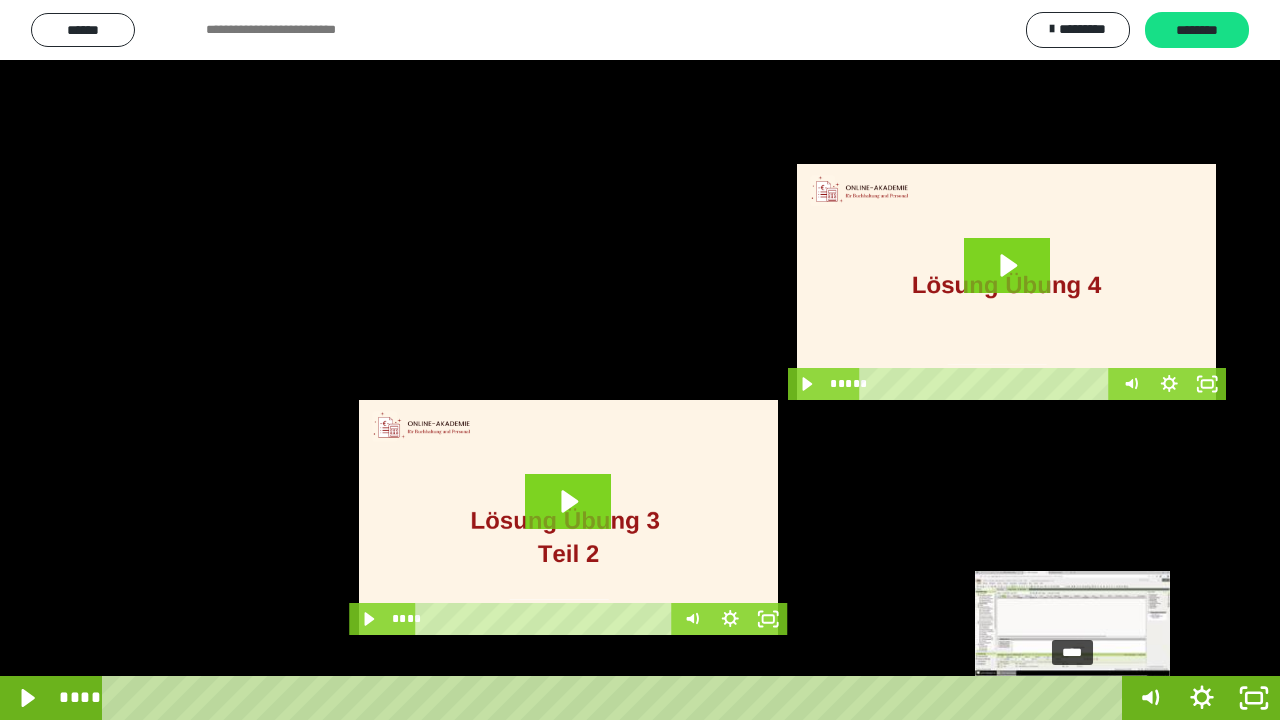click at bounding box center [1079, 698] 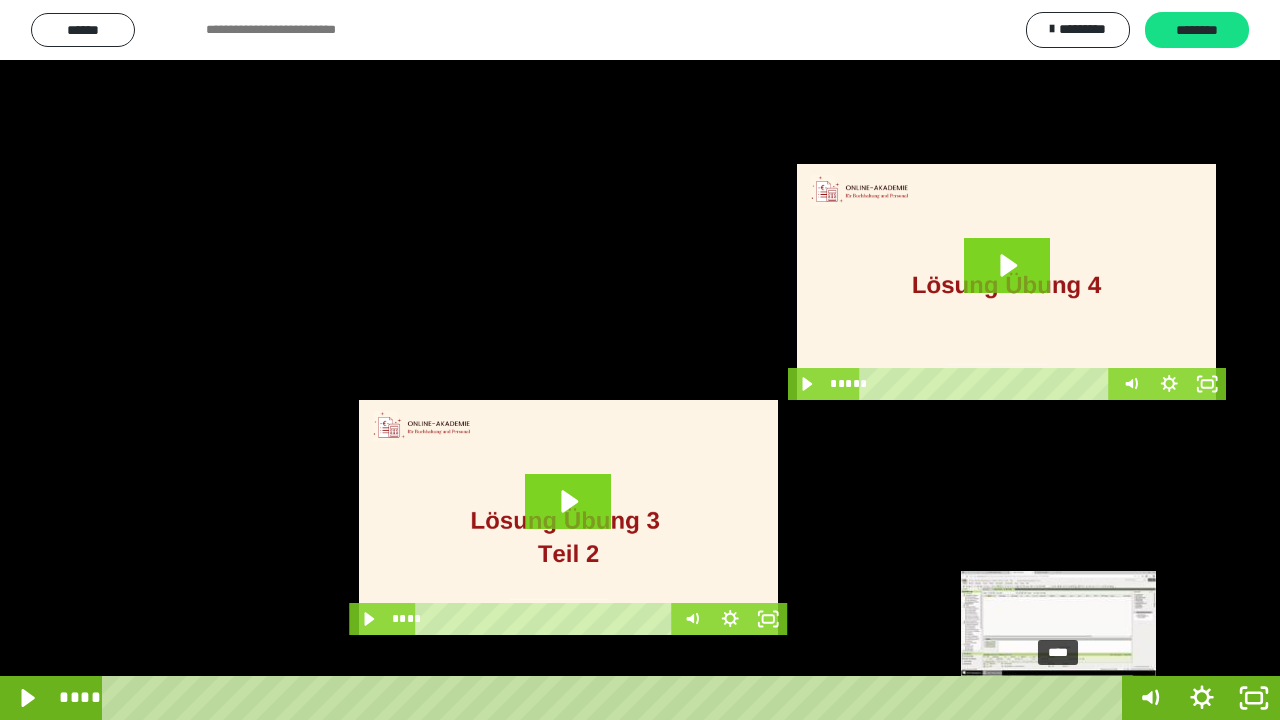 click on "****" at bounding box center (616, 698) 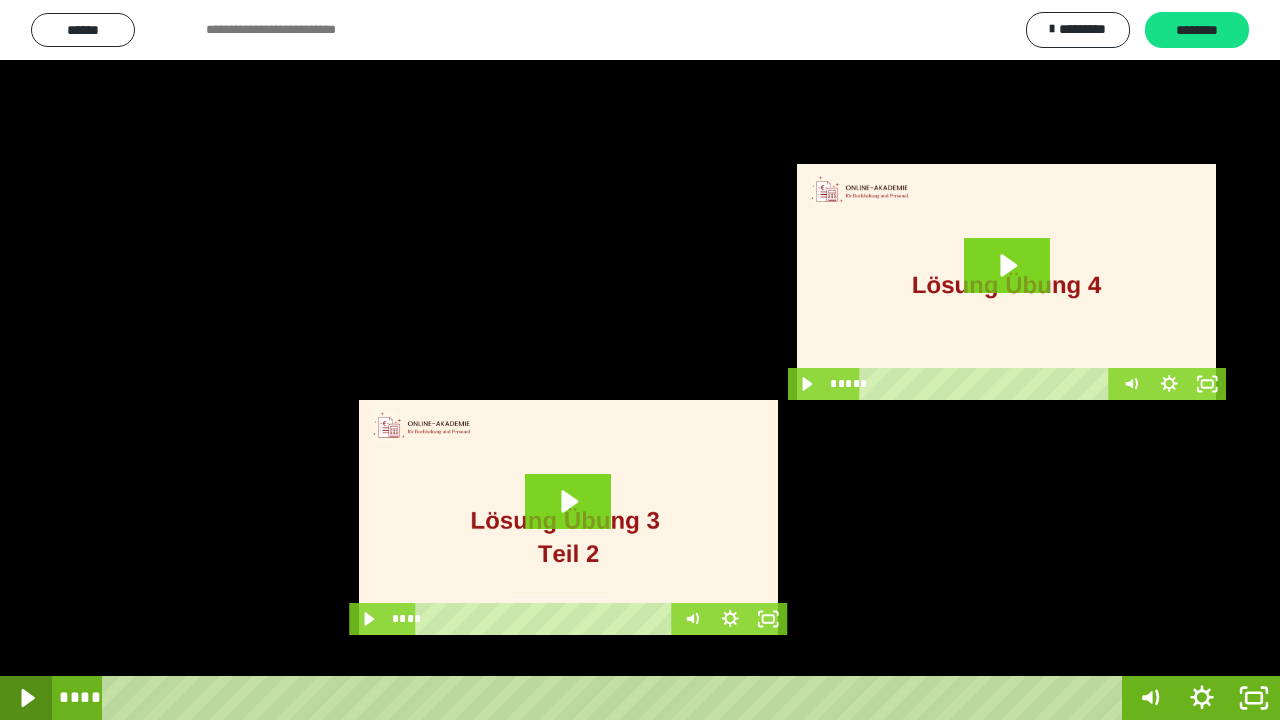click 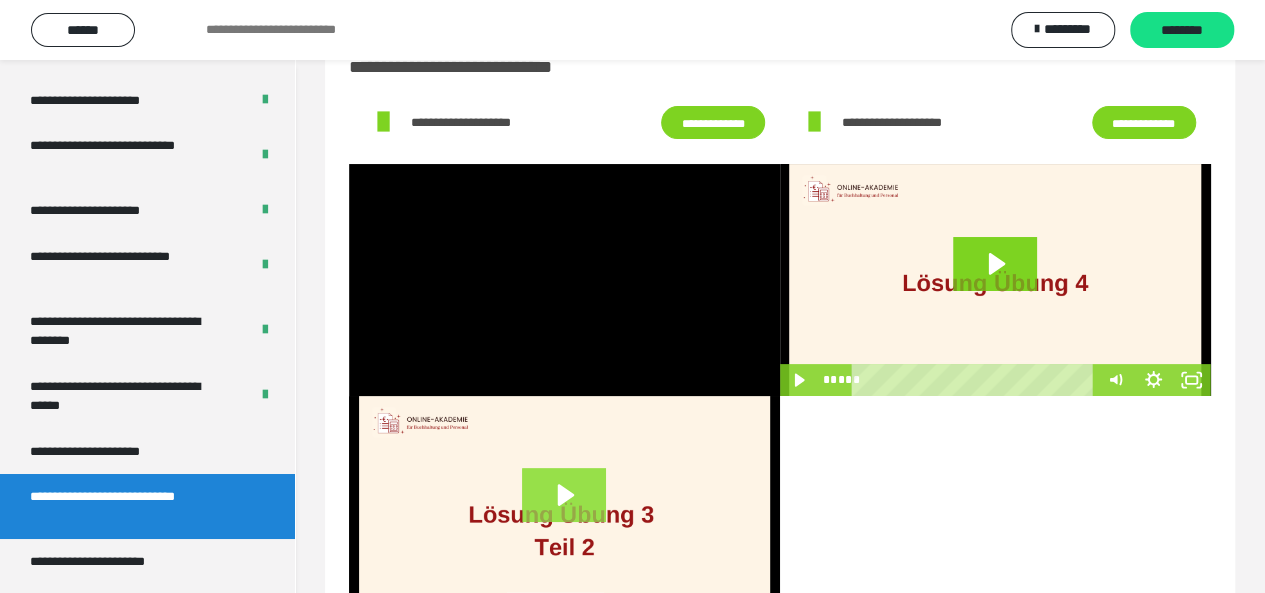 click 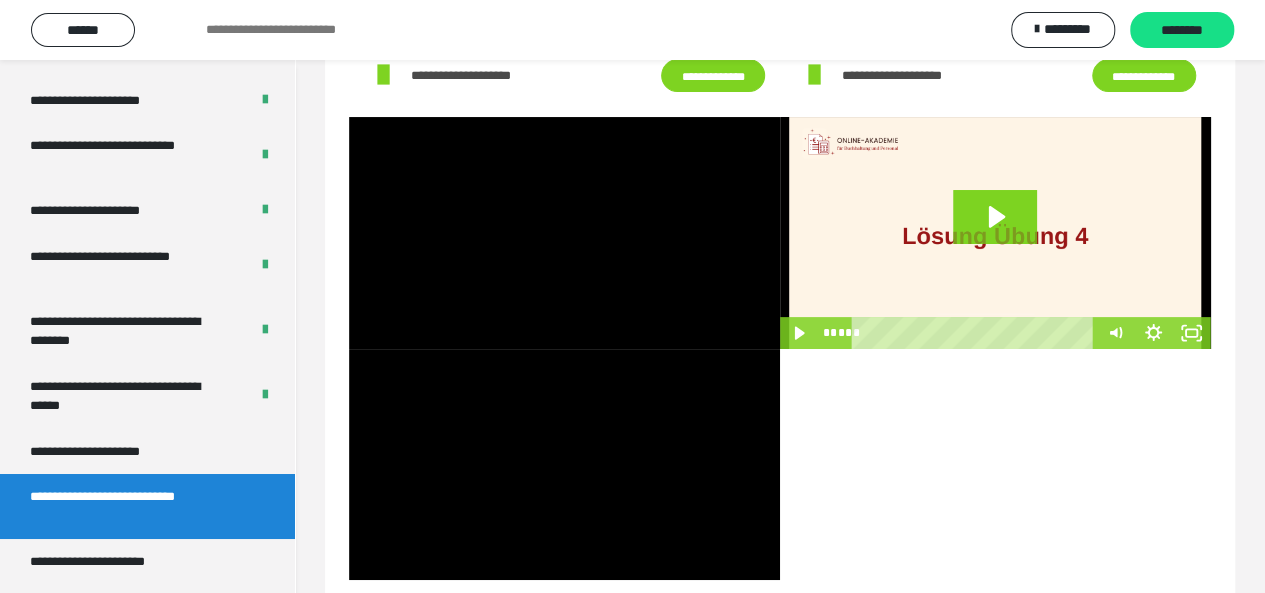 scroll, scrollTop: 148, scrollLeft: 0, axis: vertical 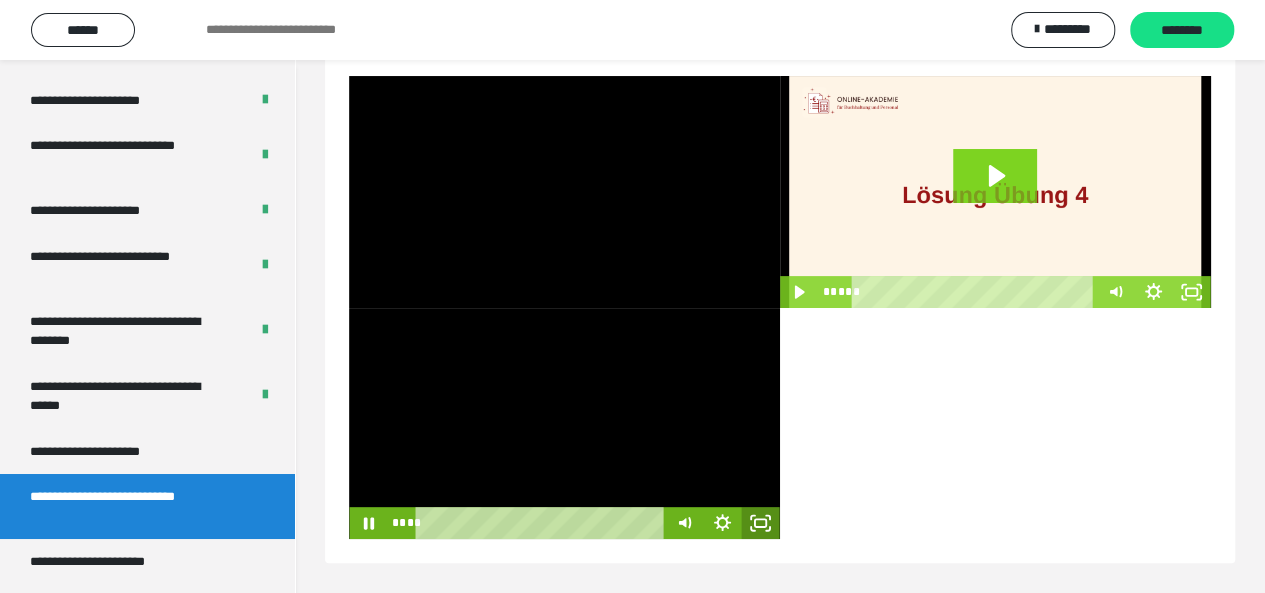 click 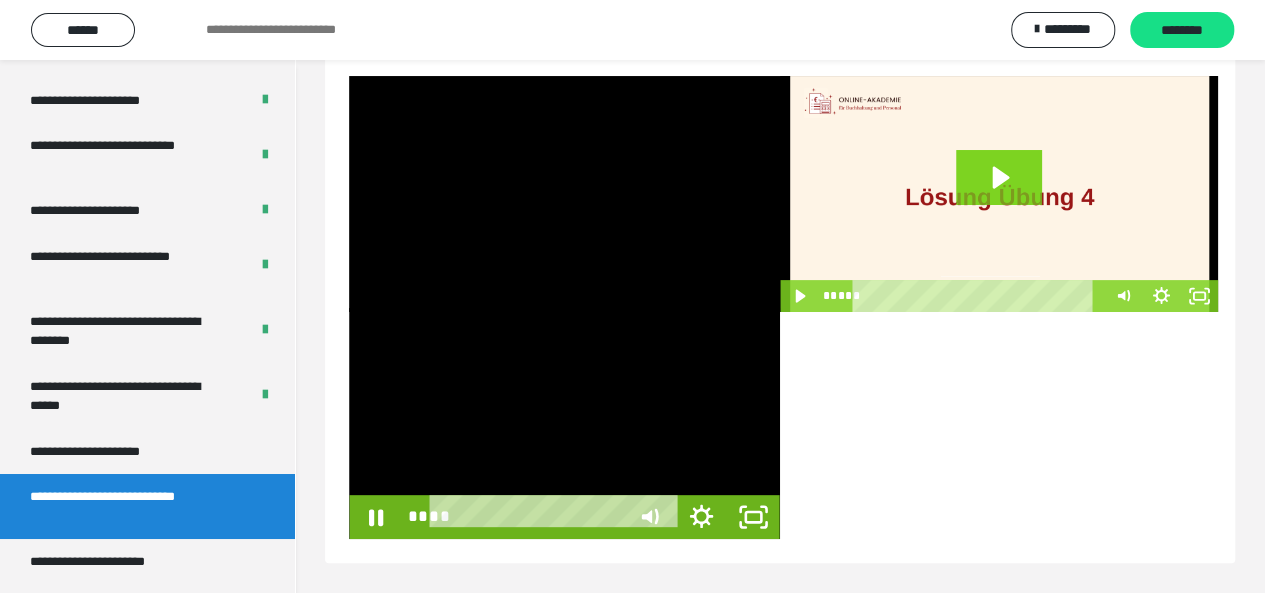 scroll, scrollTop: 60, scrollLeft: 0, axis: vertical 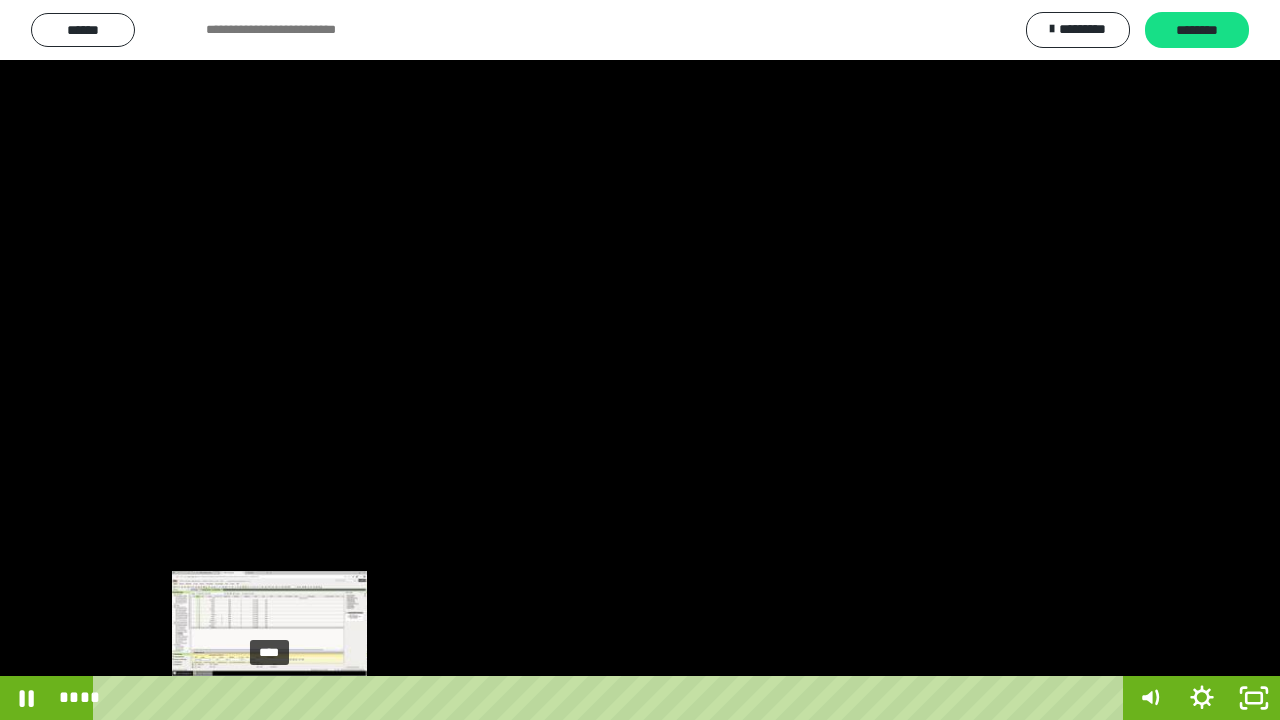 click on "****" at bounding box center (612, 698) 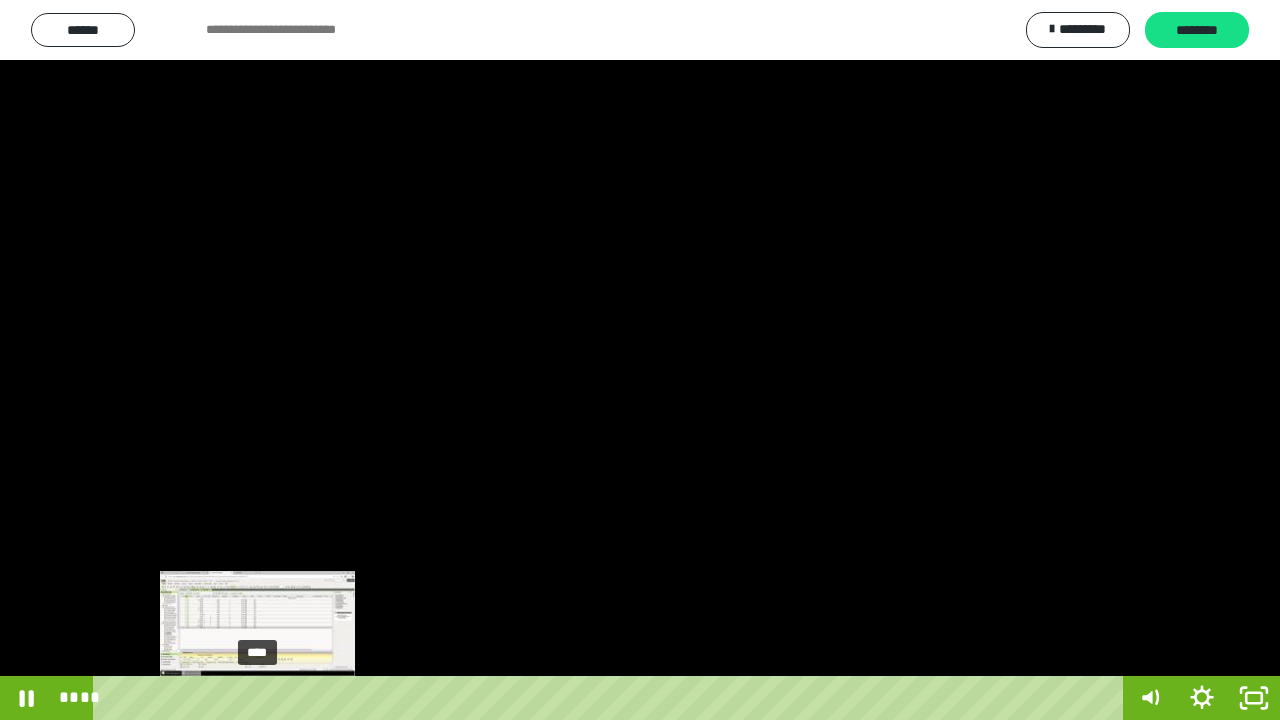 click on "****" at bounding box center (612, 698) 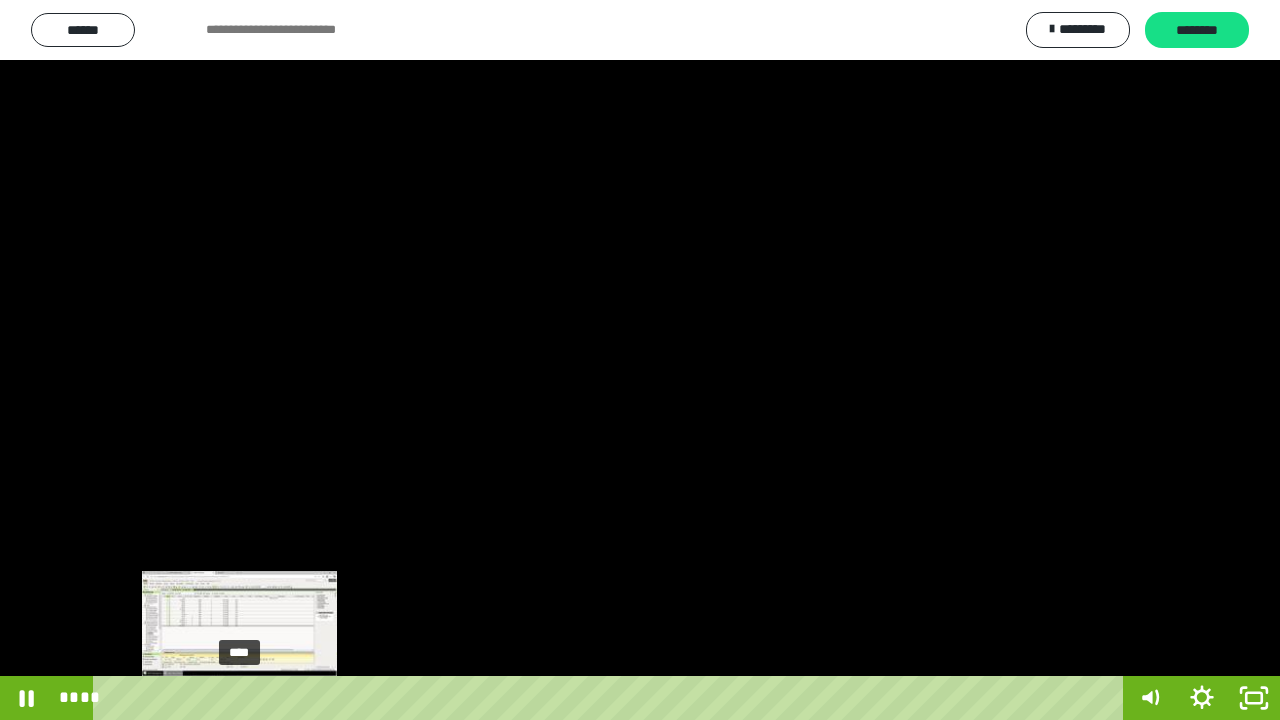 click on "****" at bounding box center [612, 698] 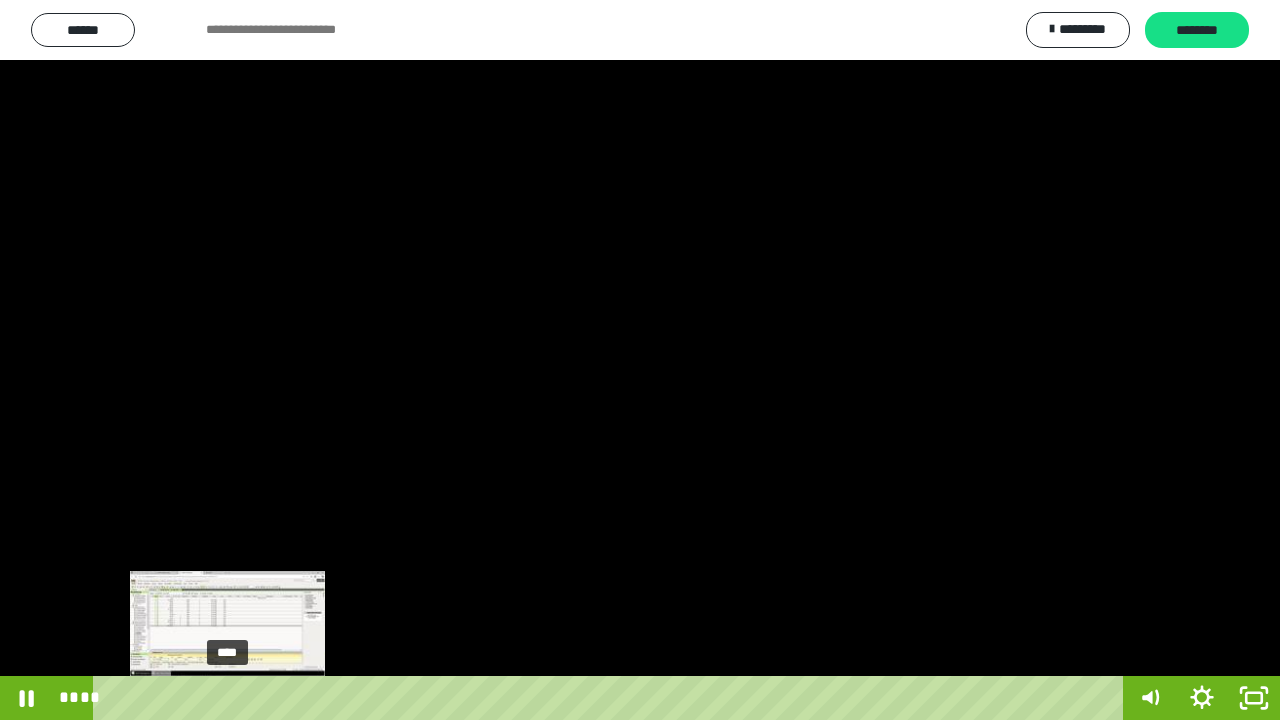 click on "****" at bounding box center (612, 698) 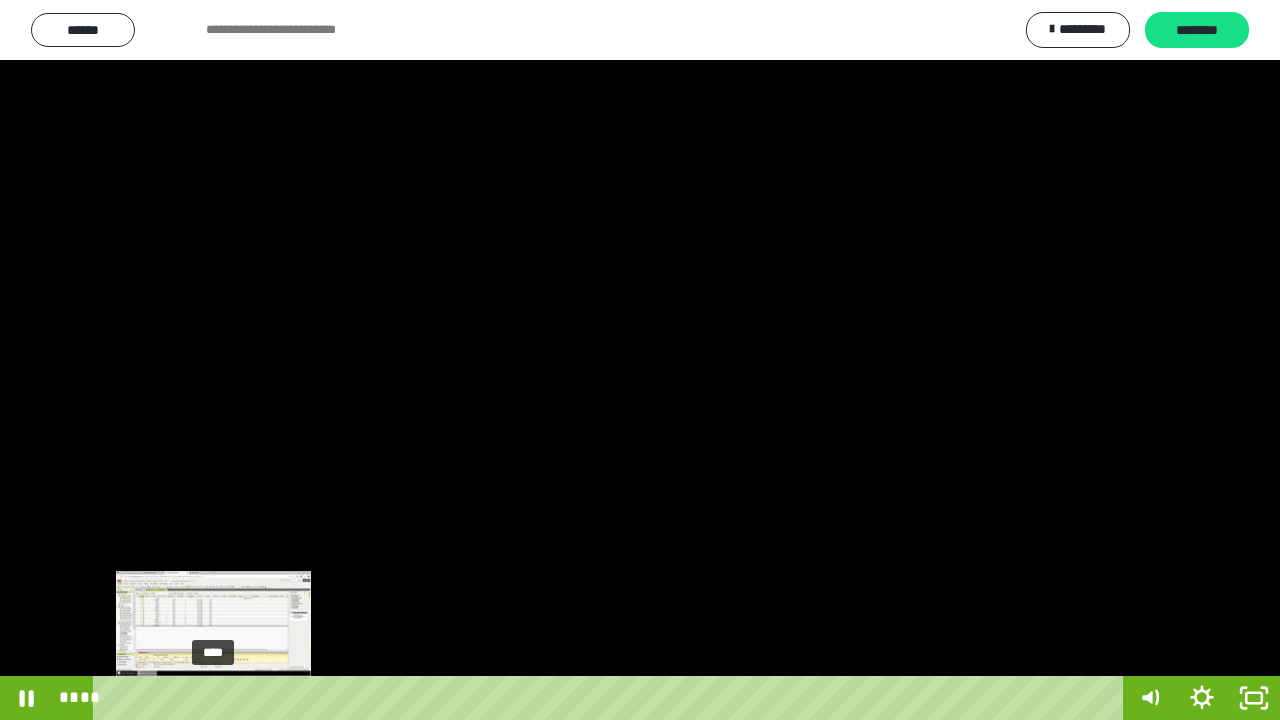 click on "****" at bounding box center [612, 698] 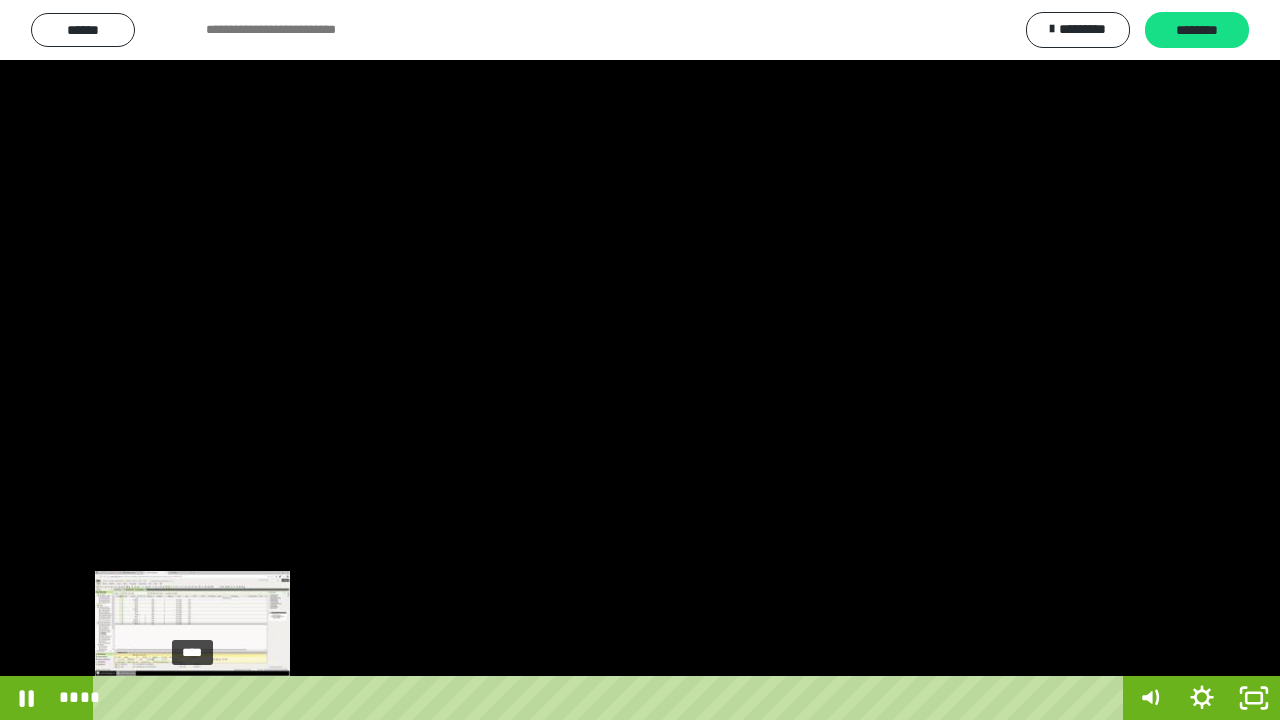 click on "****" at bounding box center (612, 698) 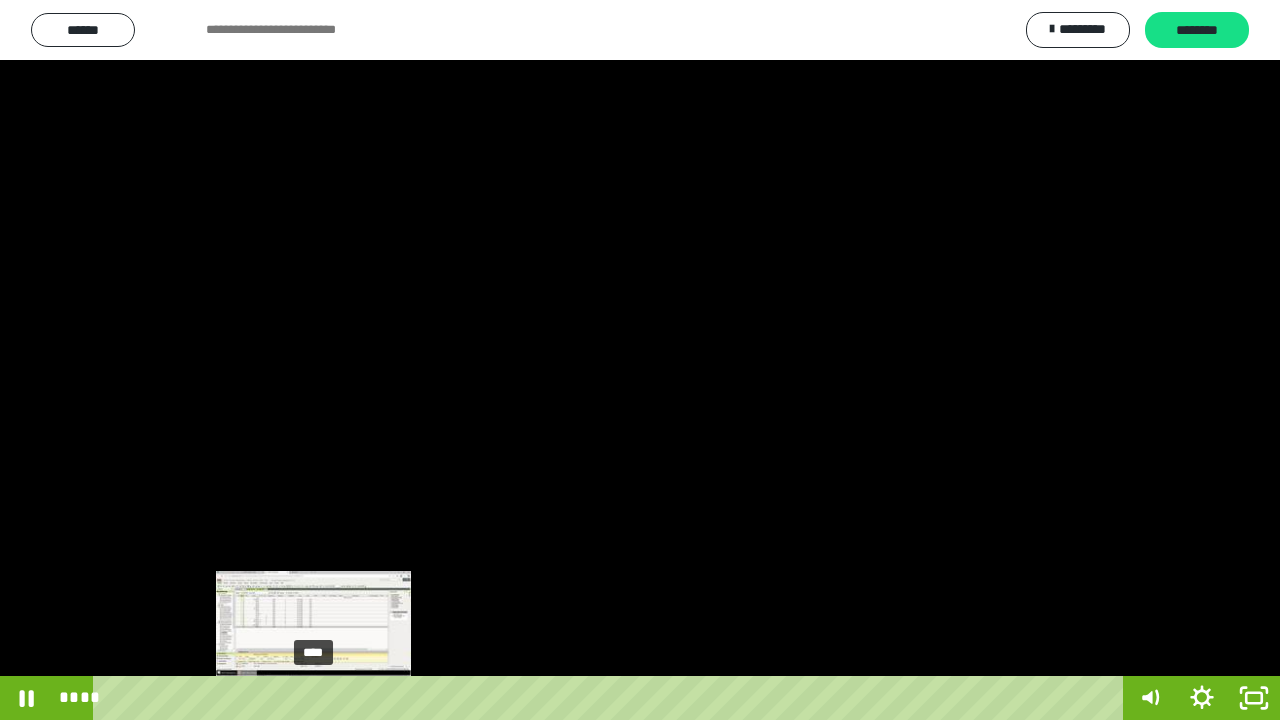 click on "****" at bounding box center (612, 698) 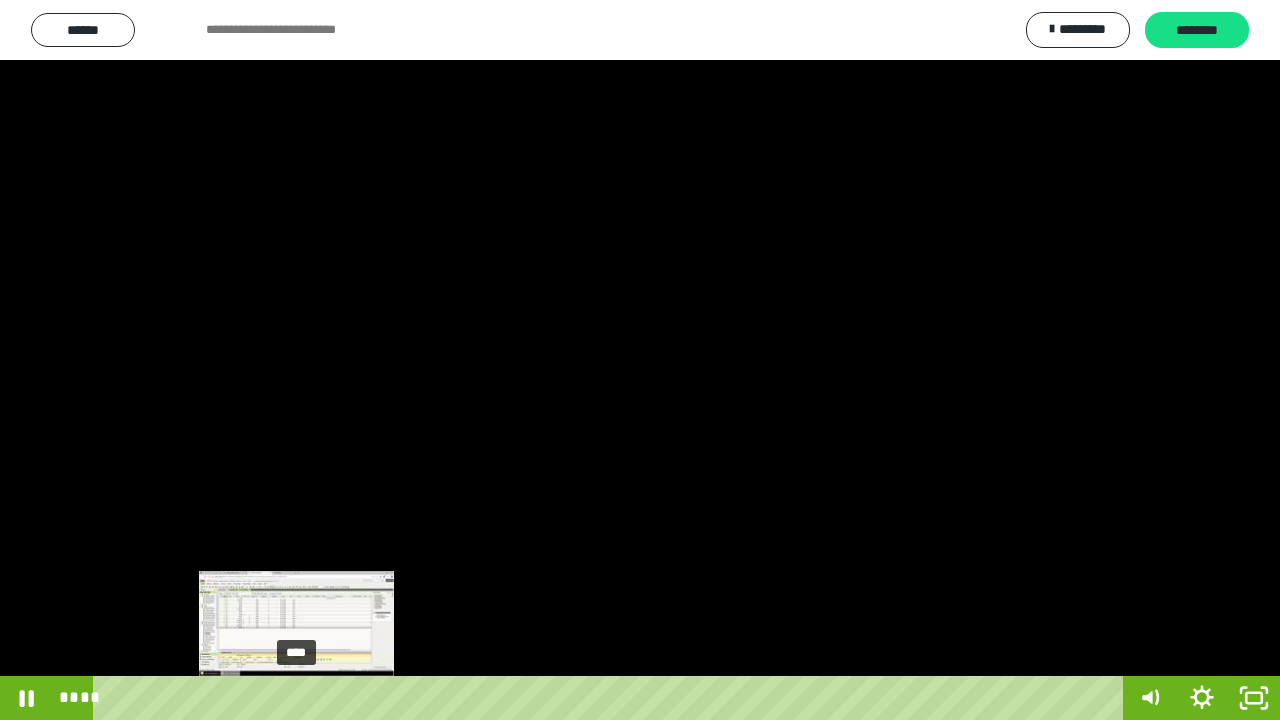click on "****" at bounding box center (612, 698) 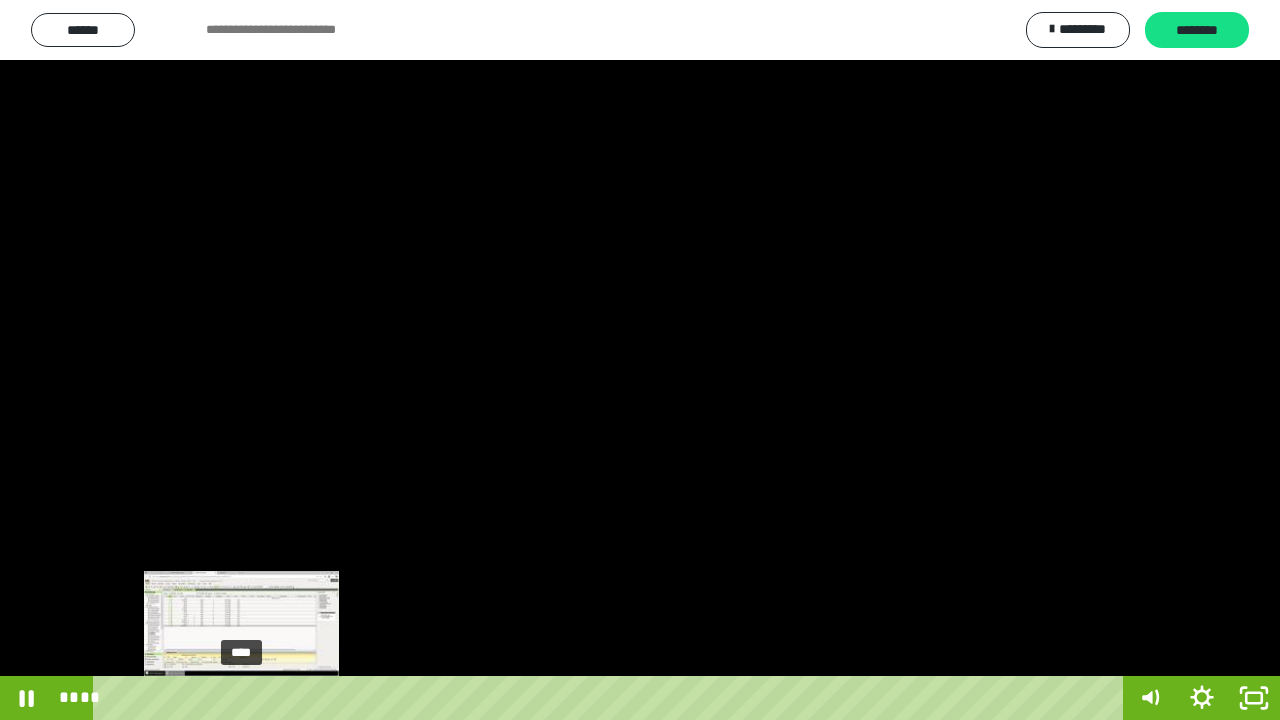 click on "****" at bounding box center [612, 698] 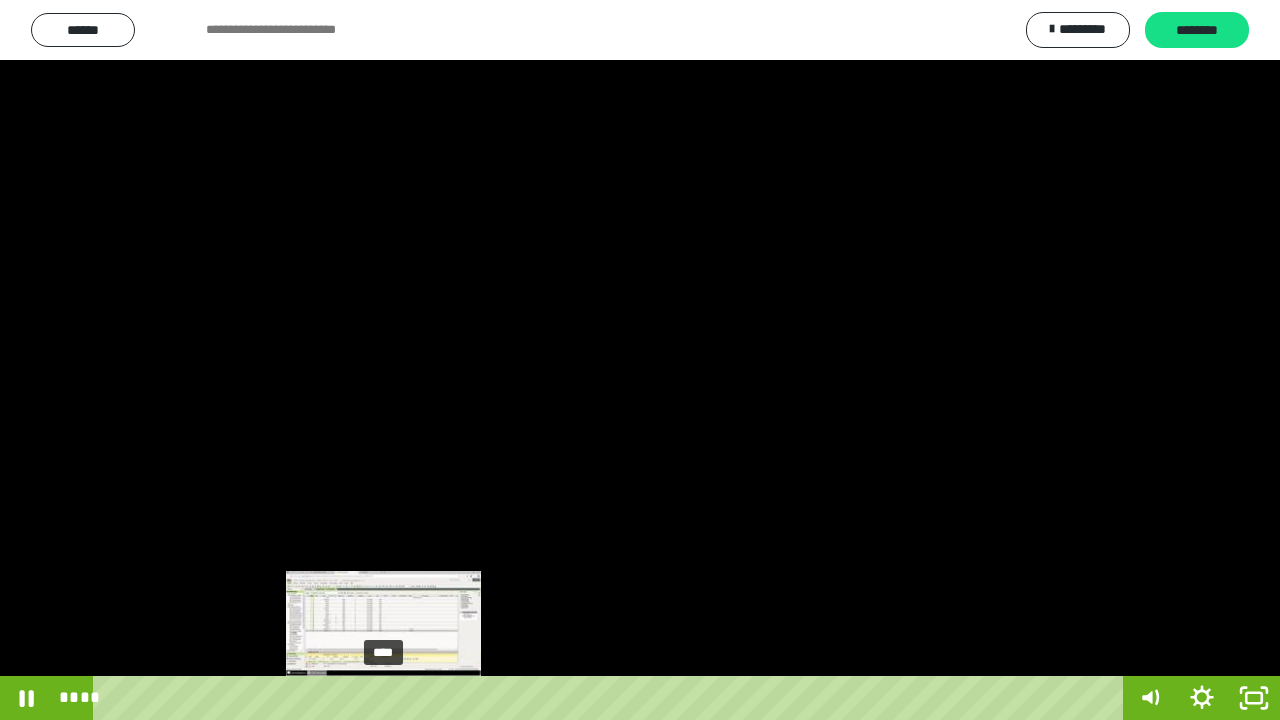 click on "****" at bounding box center (612, 698) 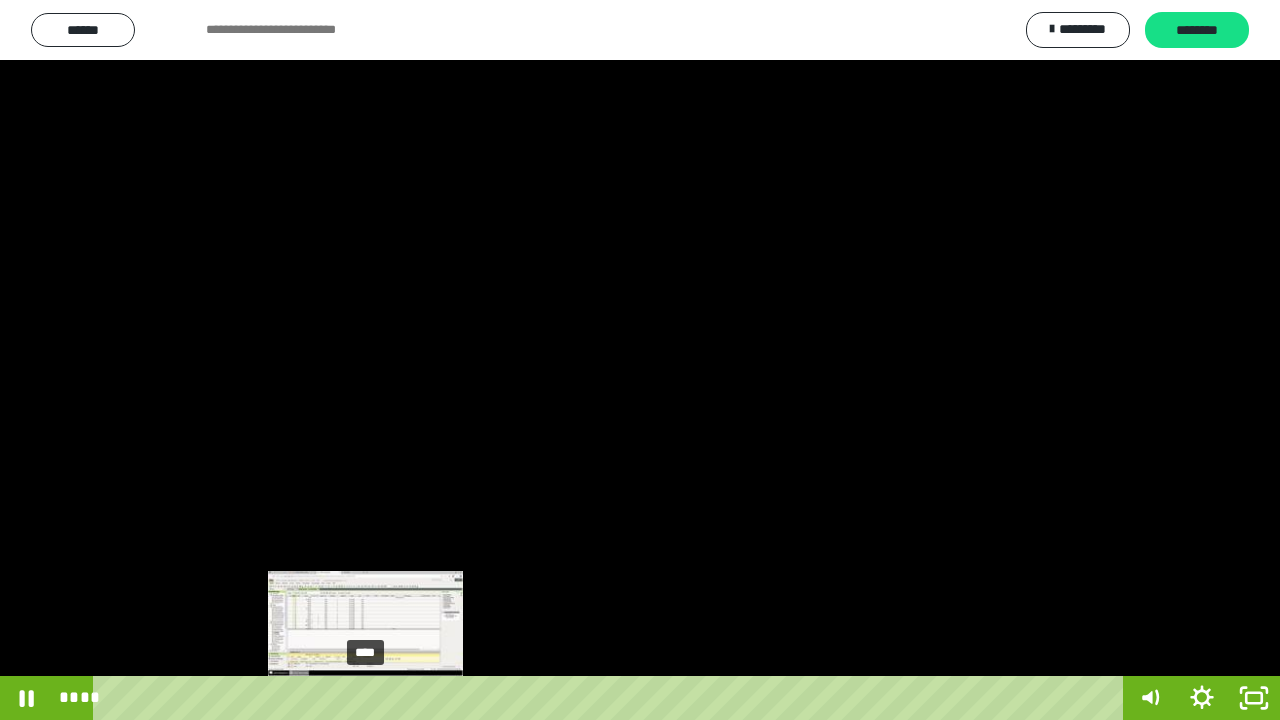 click on "****" at bounding box center (612, 698) 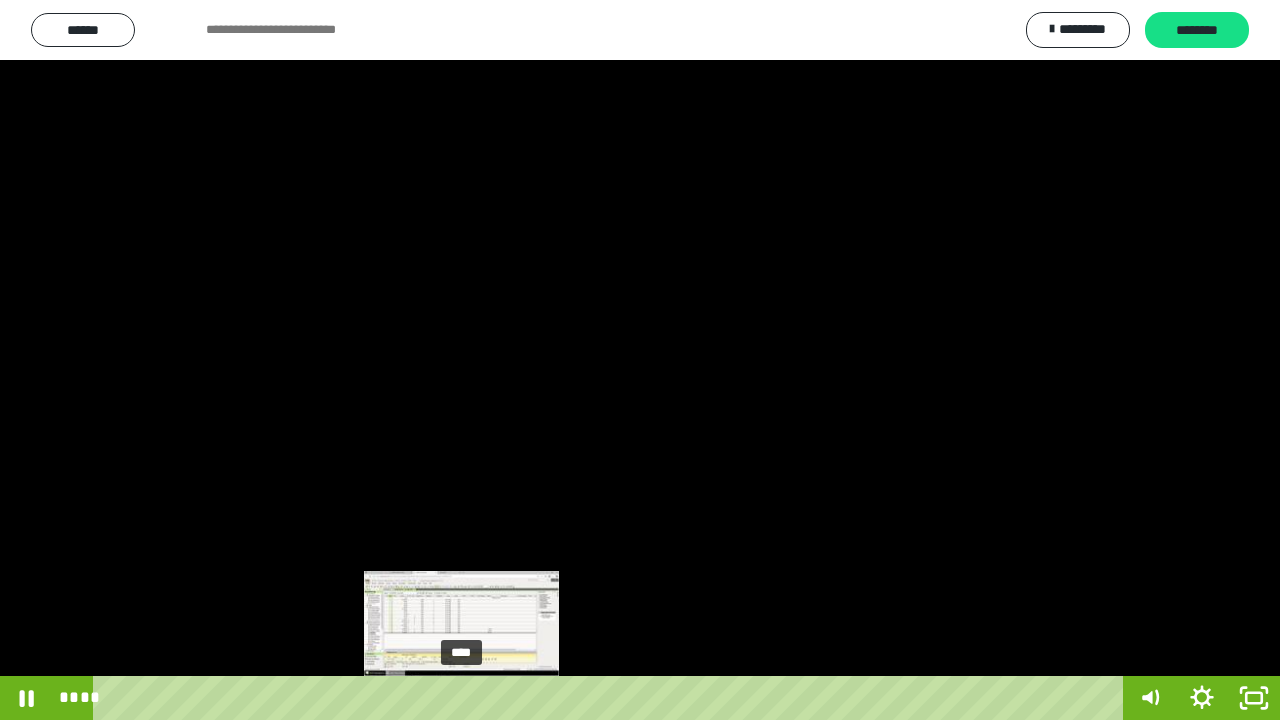 click on "****" at bounding box center (612, 698) 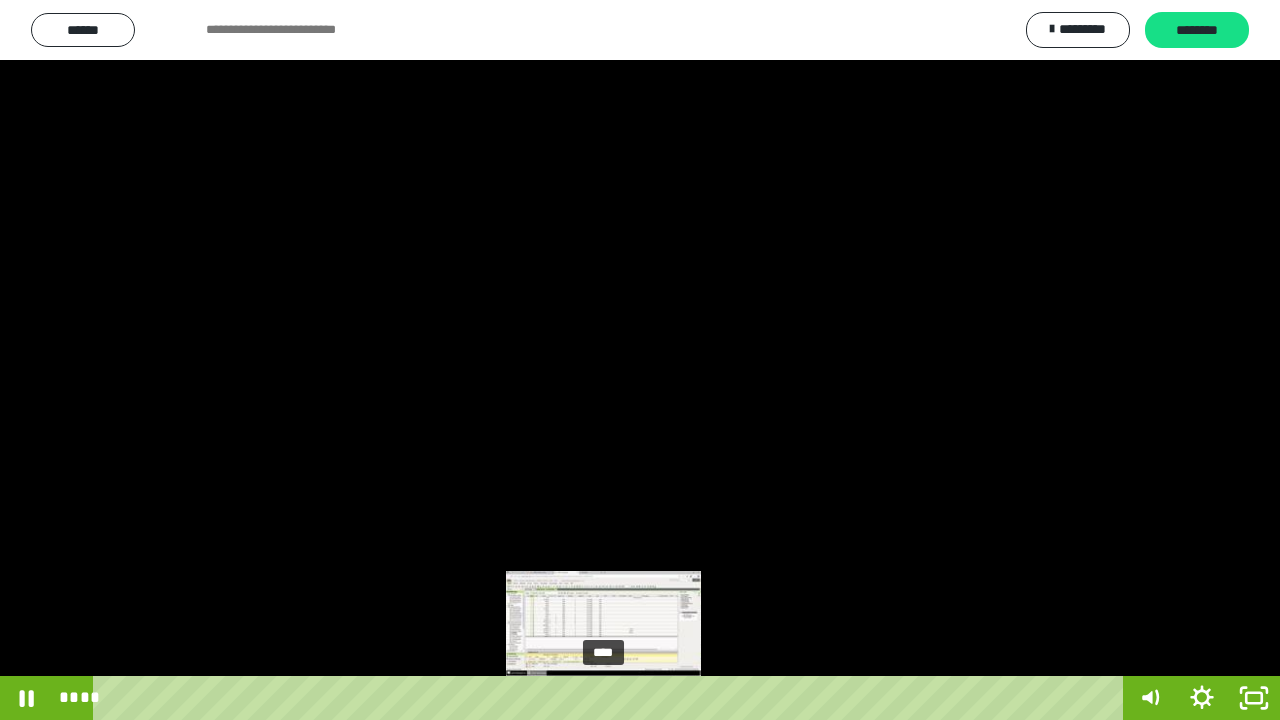 click on "****" at bounding box center (612, 698) 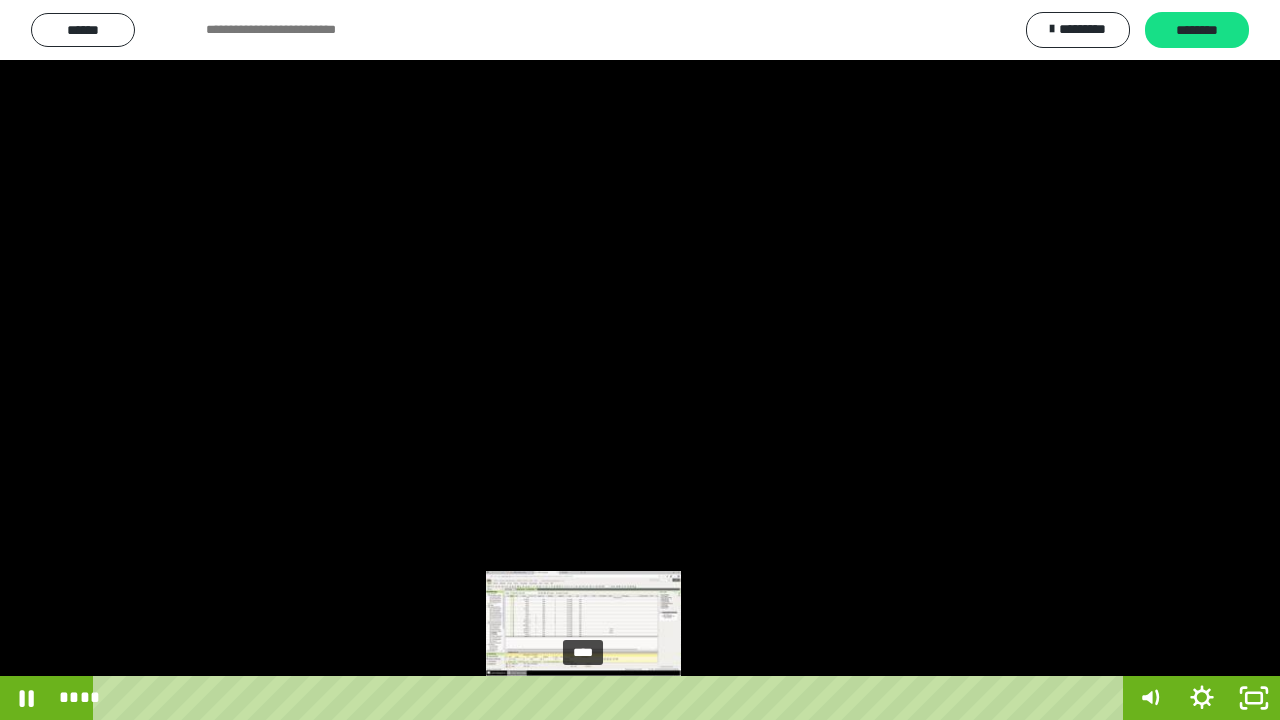 click on "****" at bounding box center [612, 698] 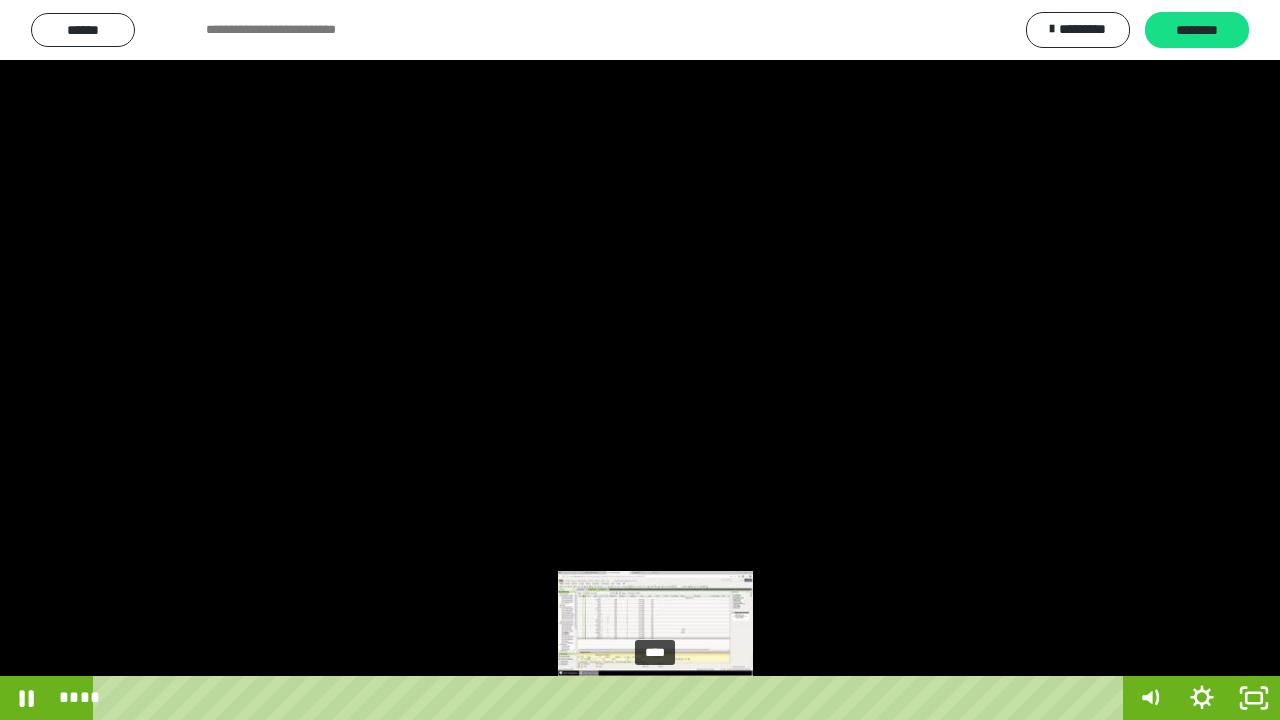 click on "****" at bounding box center [612, 698] 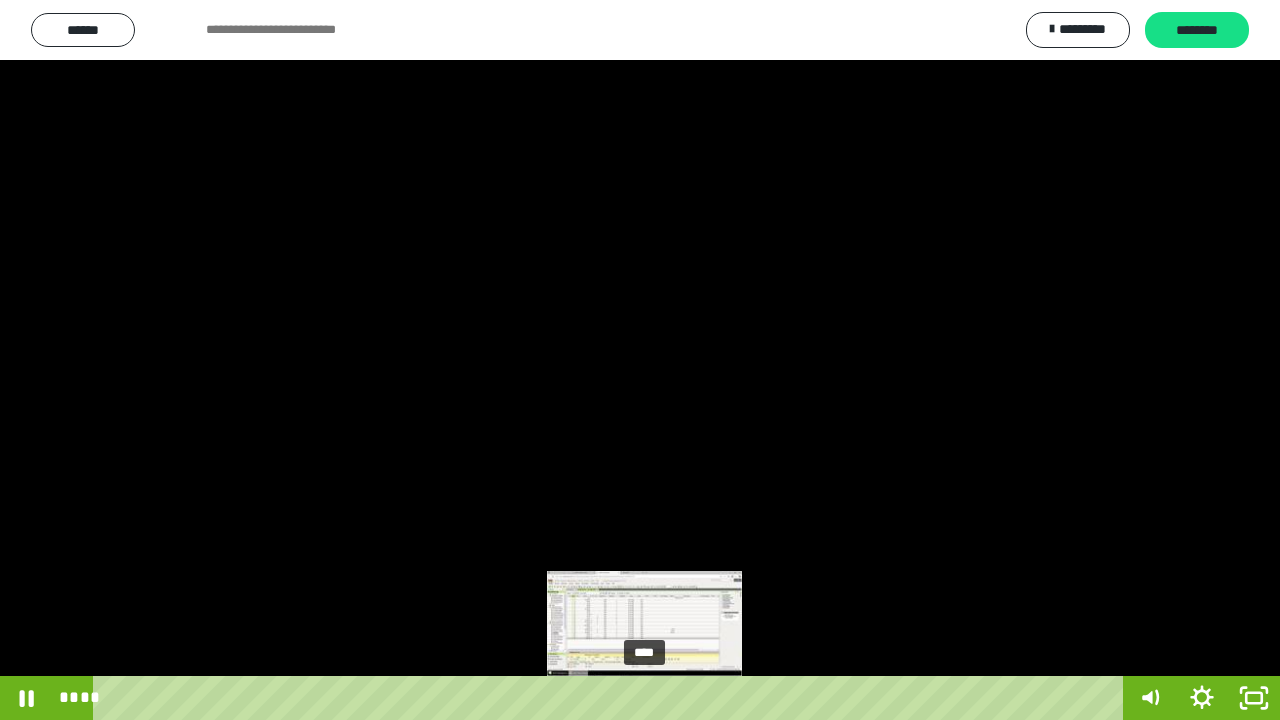 click on "****" at bounding box center (612, 698) 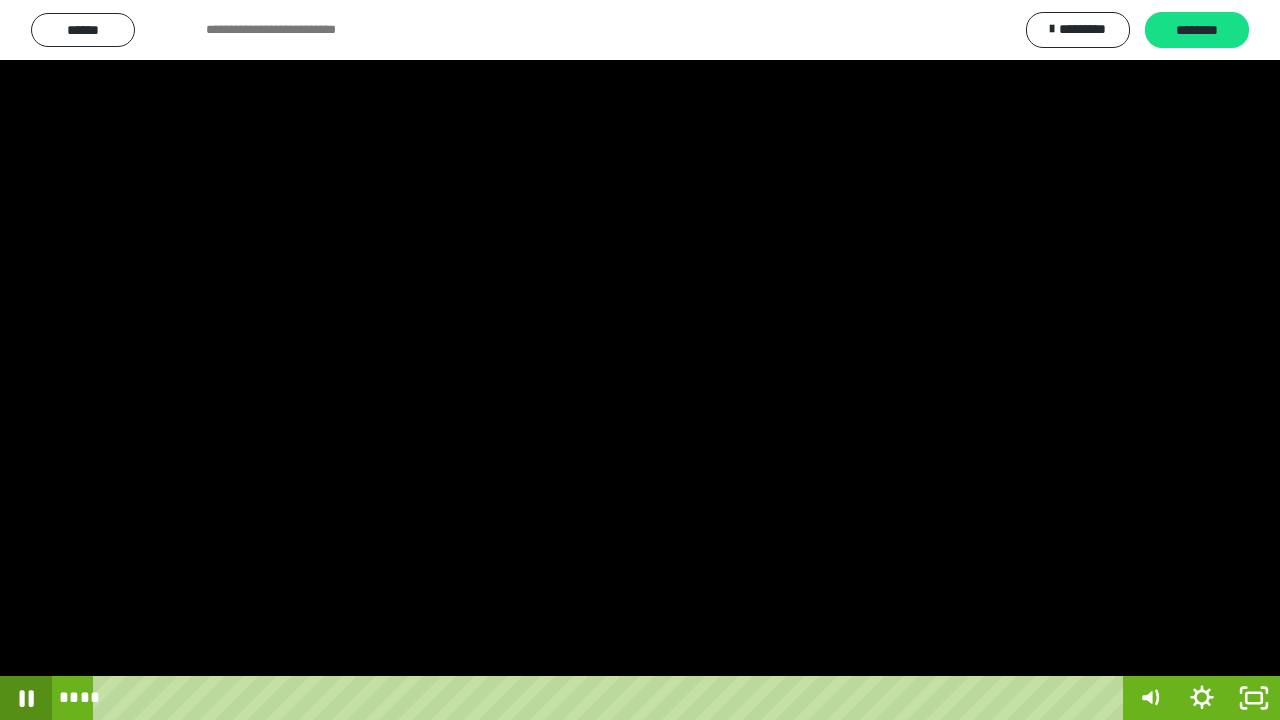 click 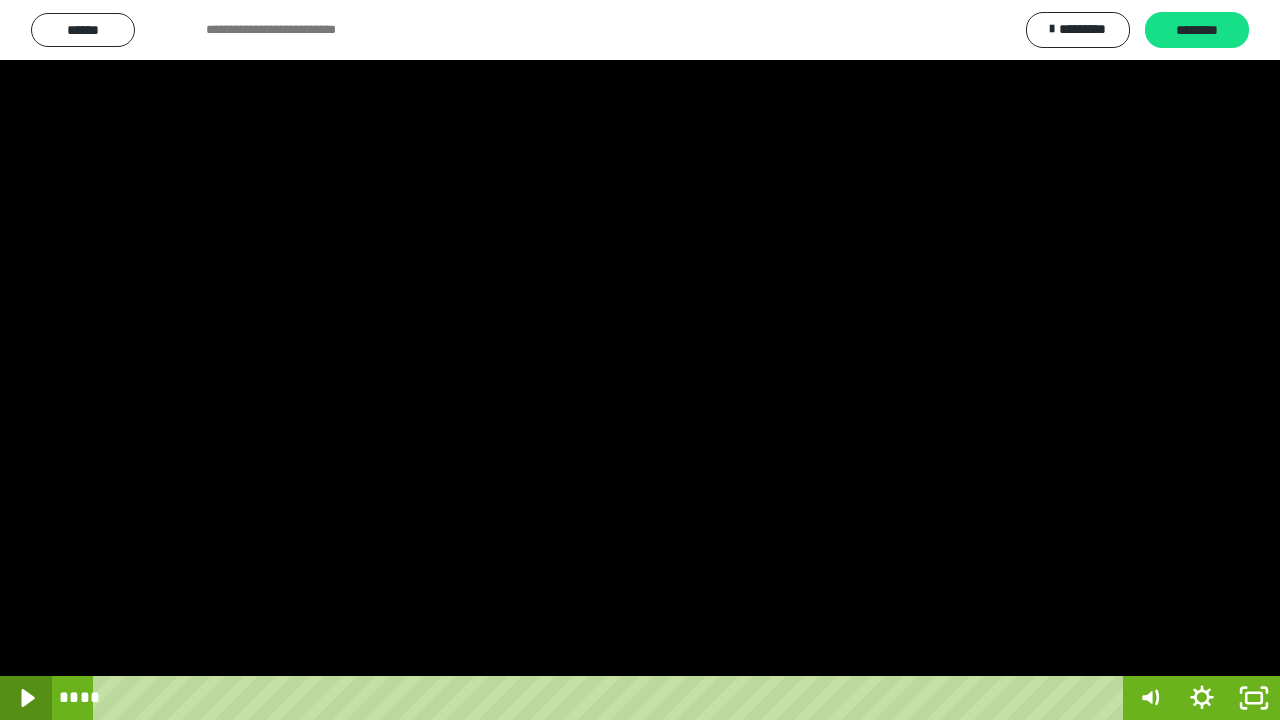 click 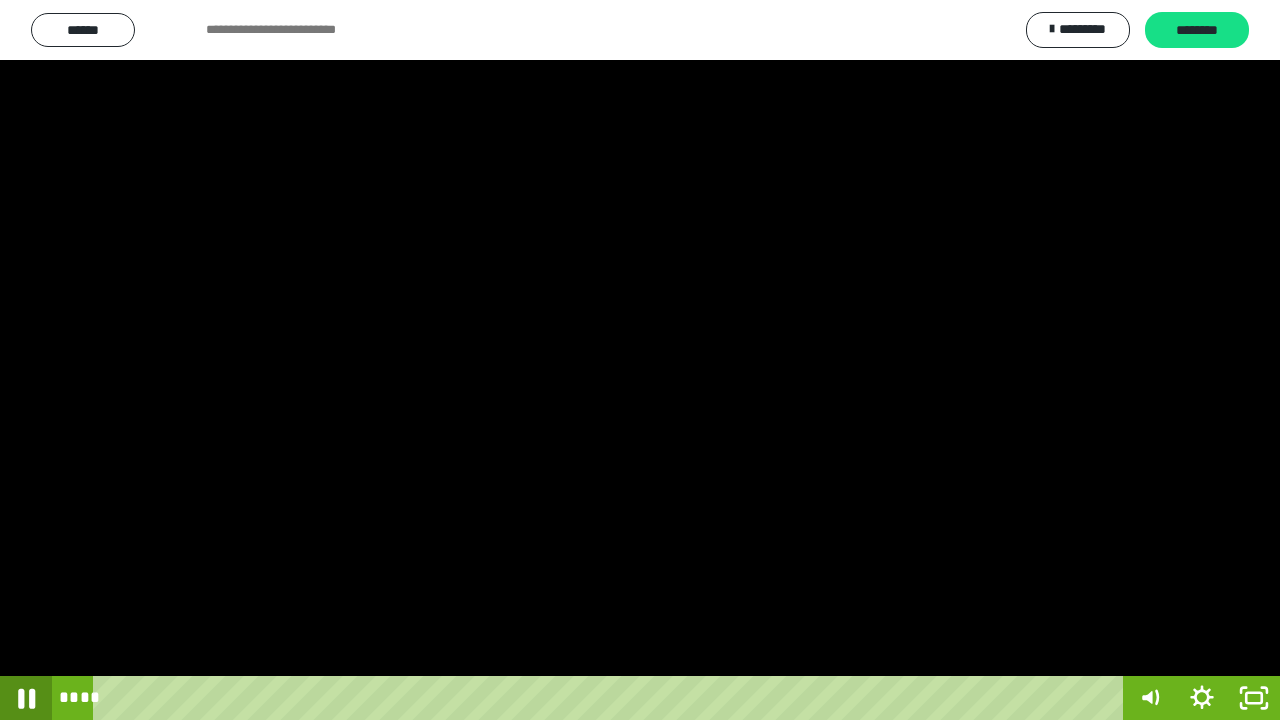 click 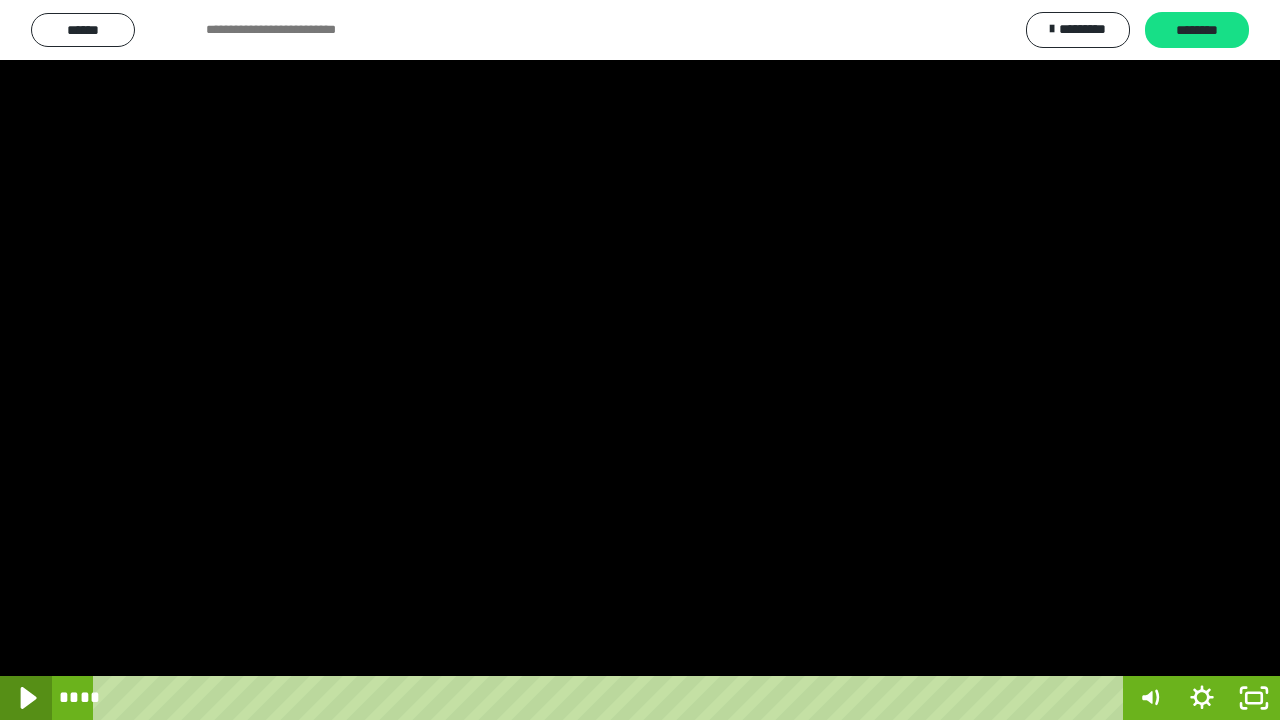 click at bounding box center [26, 698] 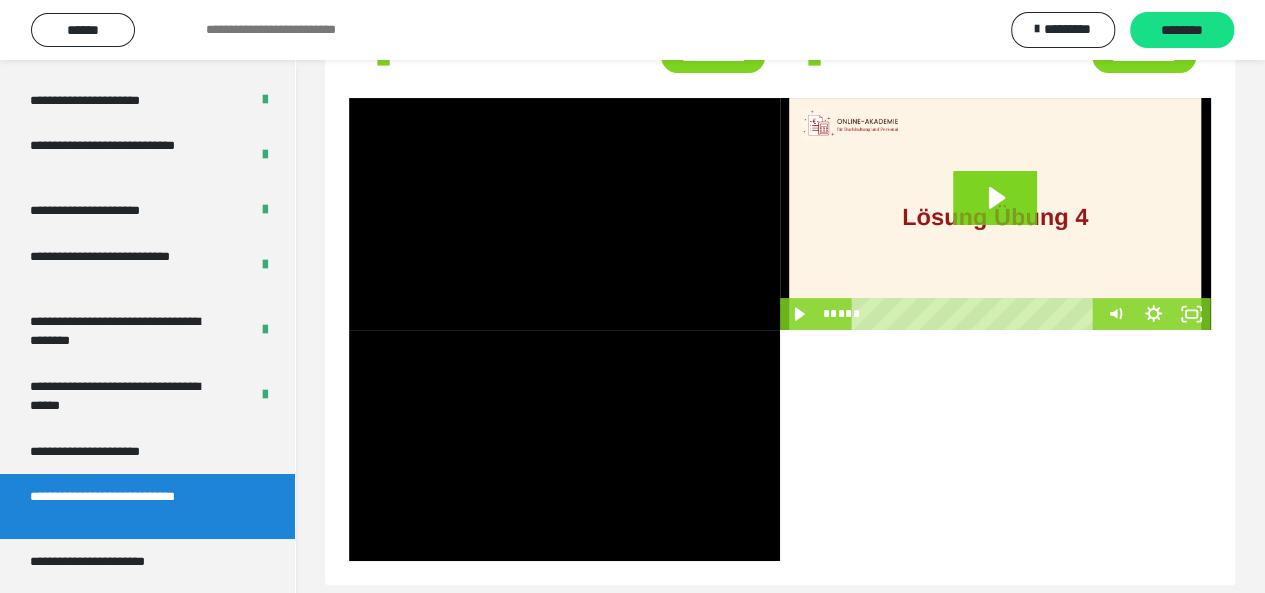 scroll, scrollTop: 148, scrollLeft: 0, axis: vertical 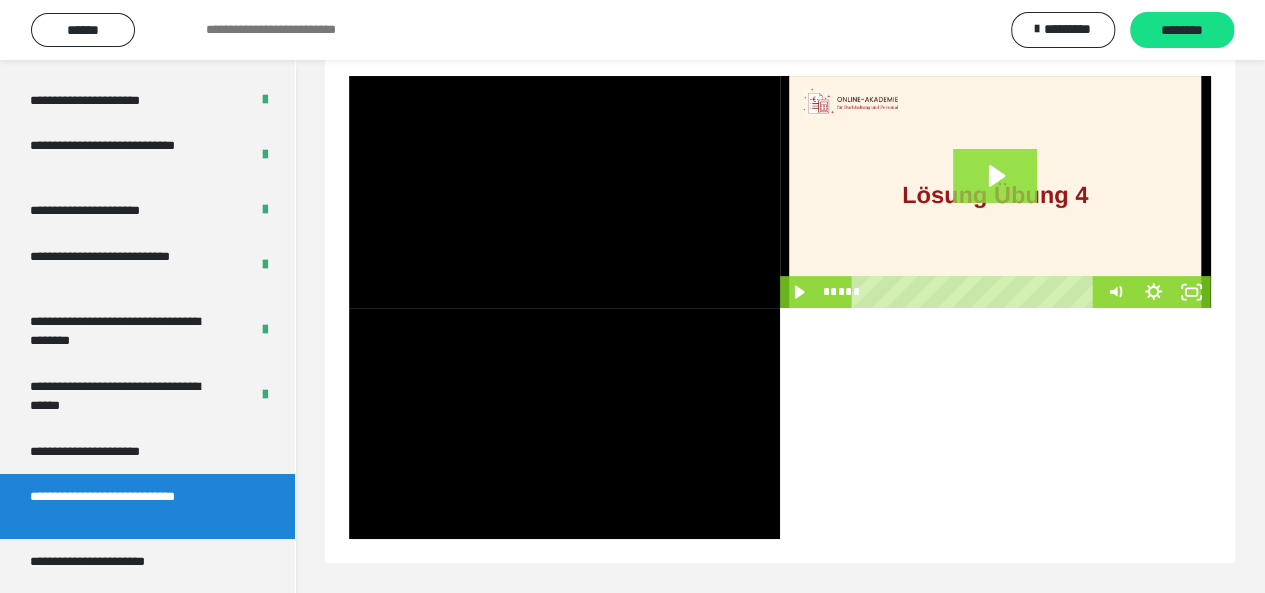 click 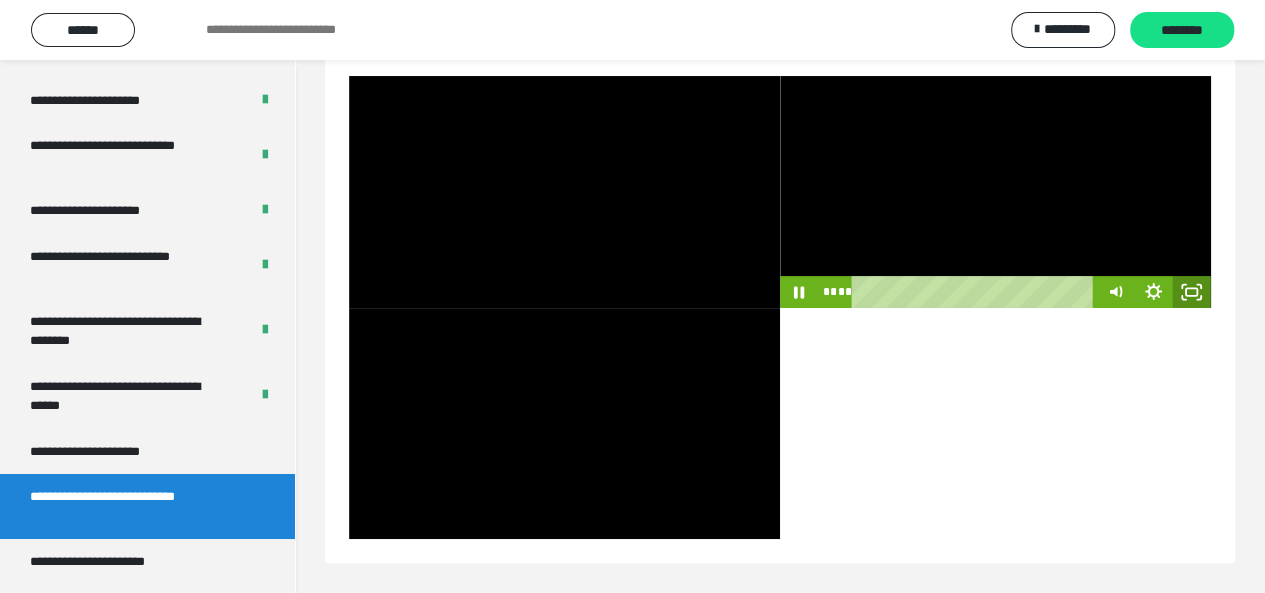 click 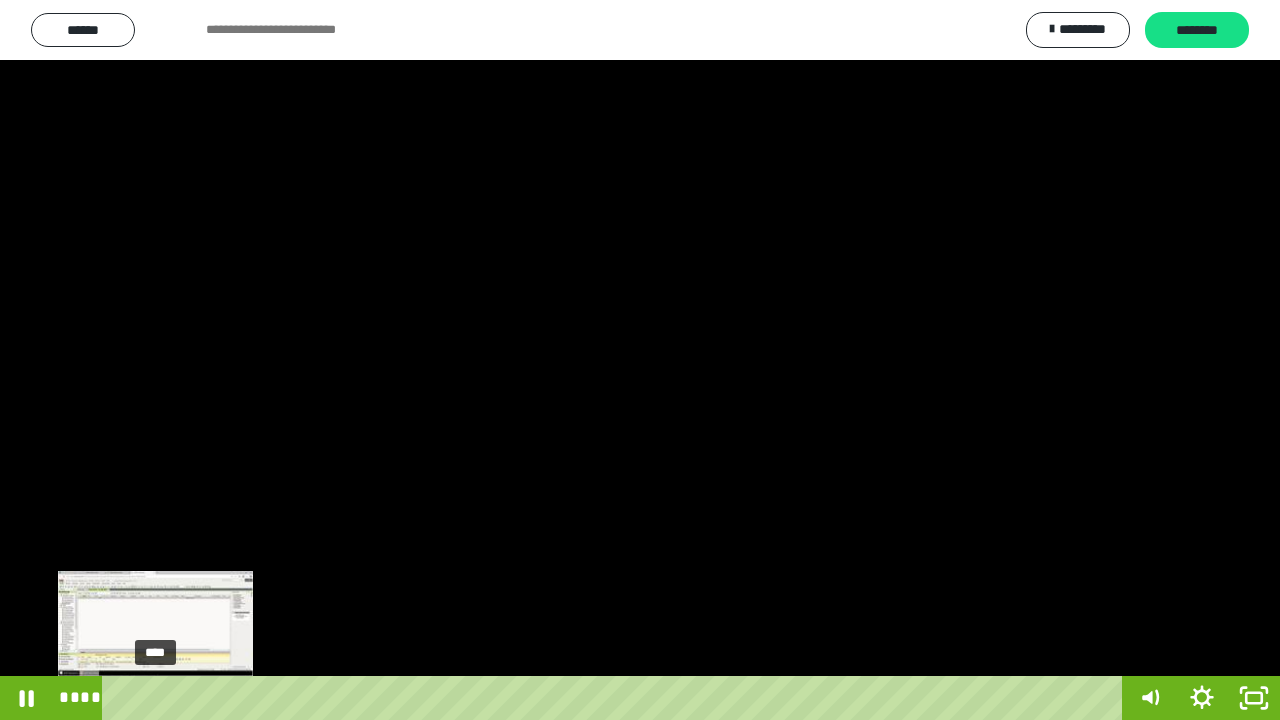 click on "****" at bounding box center (616, 698) 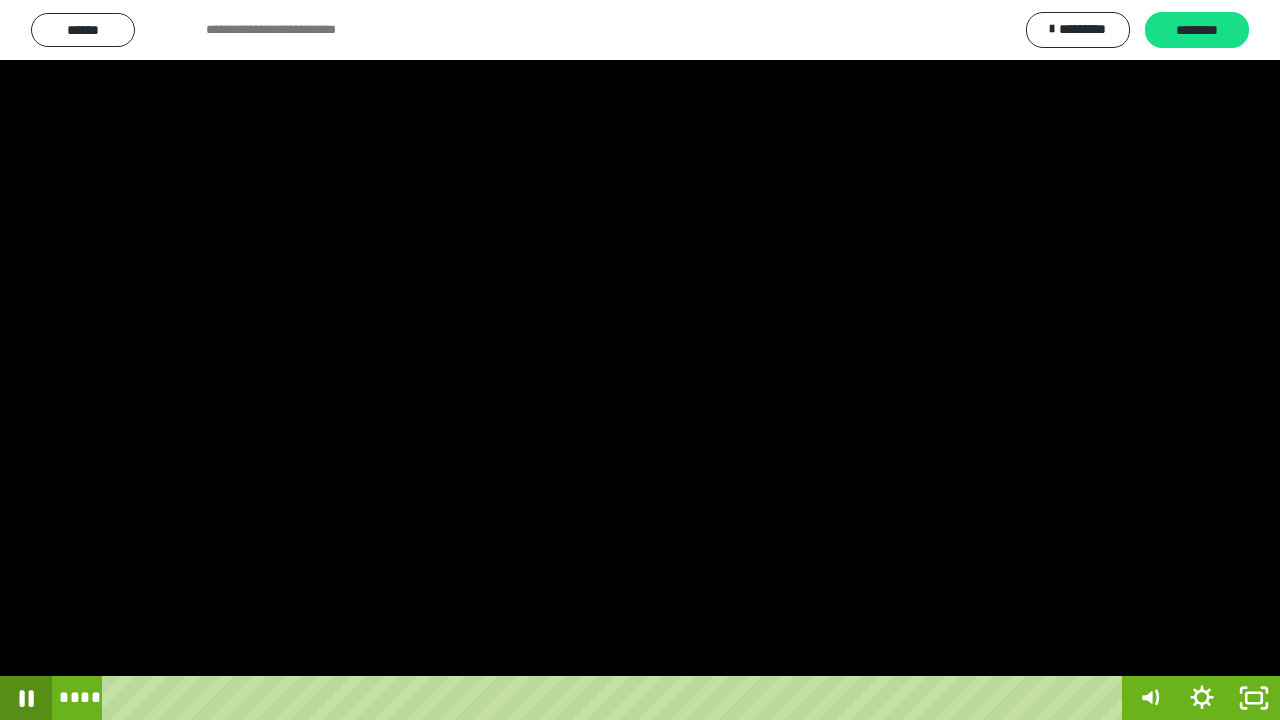 click 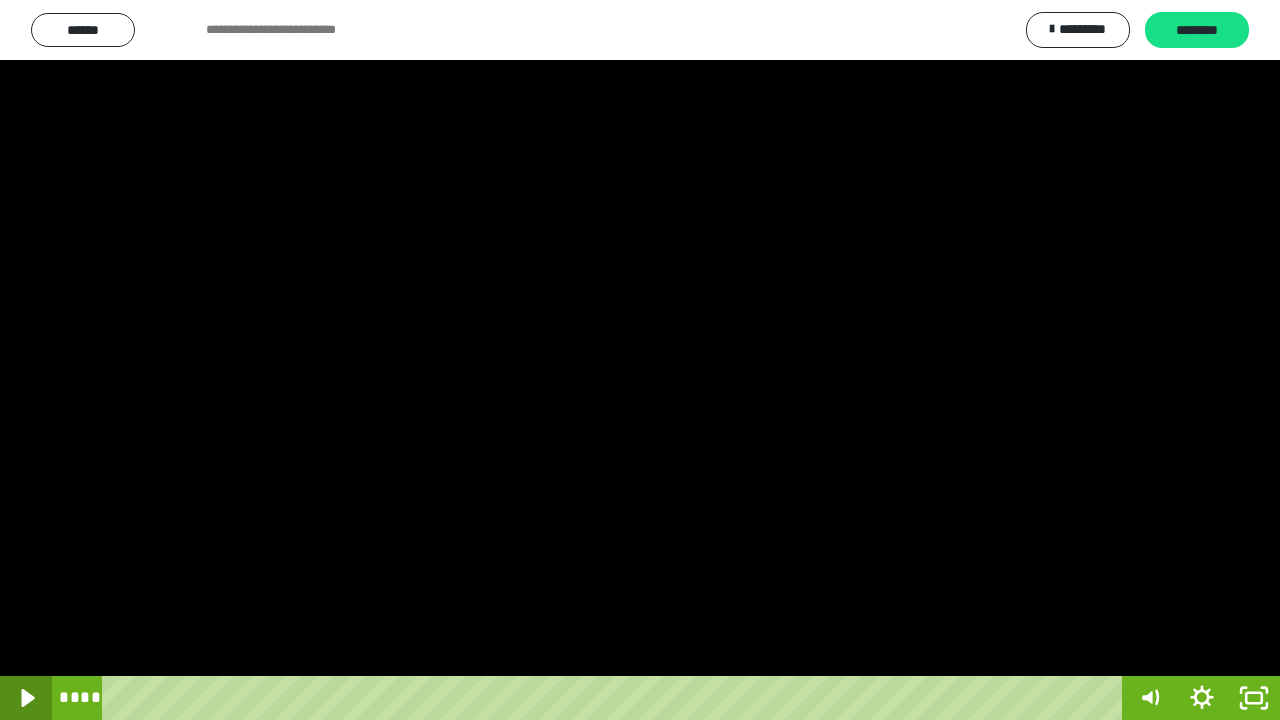 click 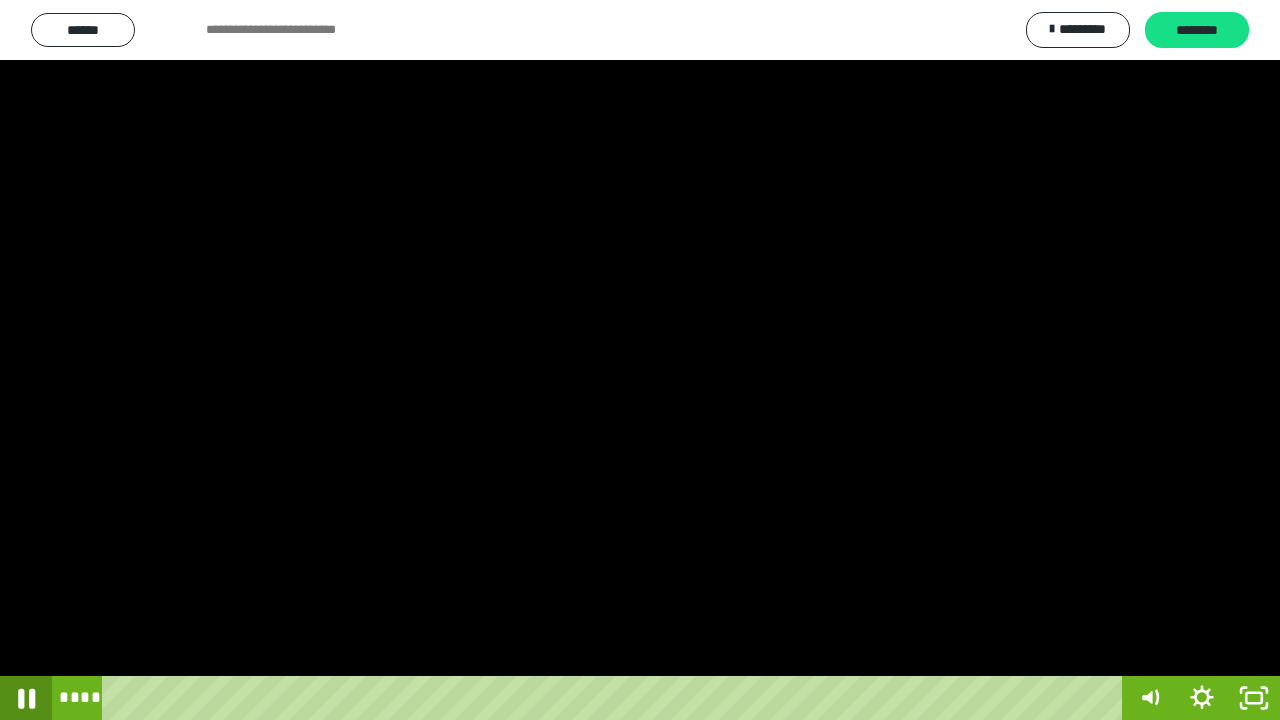 click 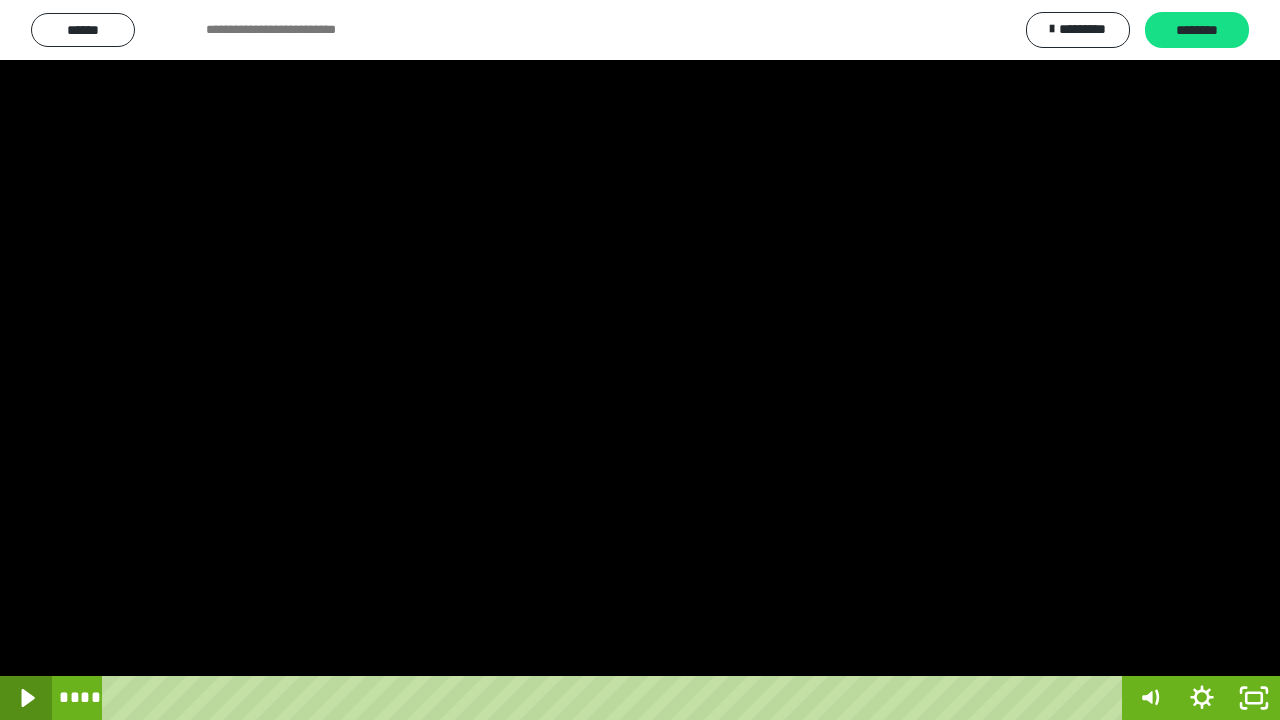 click 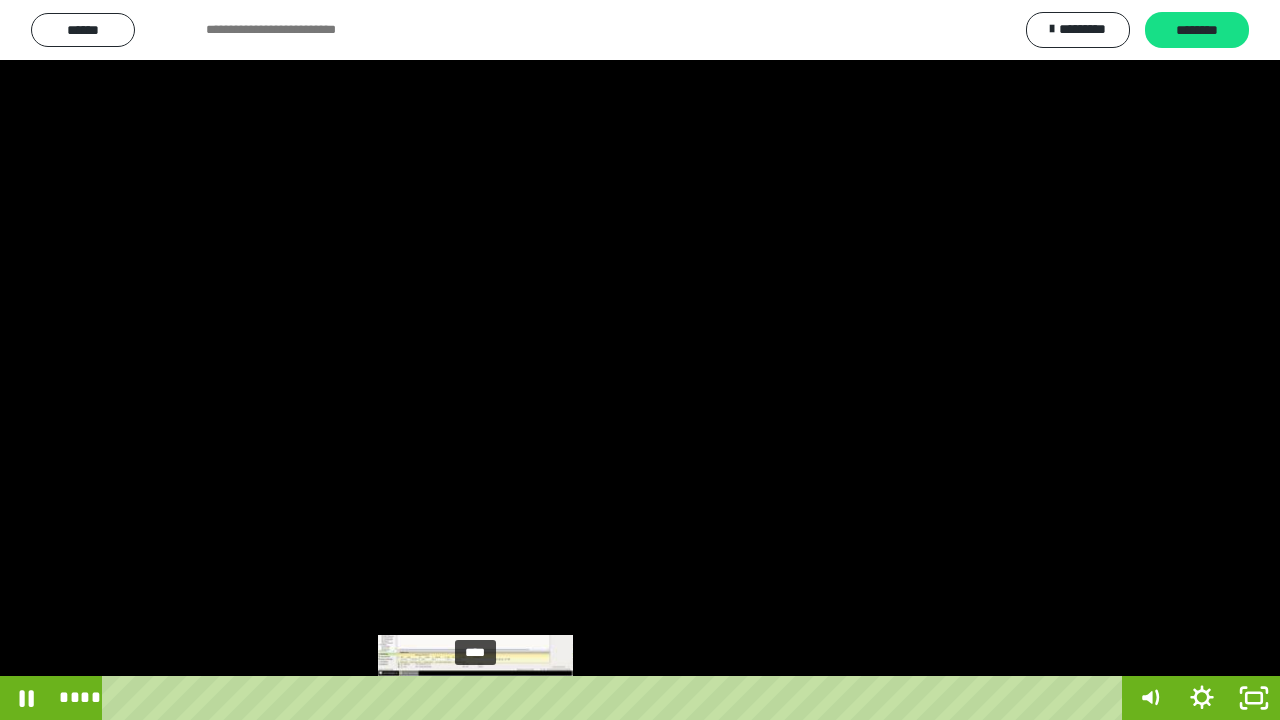 click on "****" at bounding box center (616, 698) 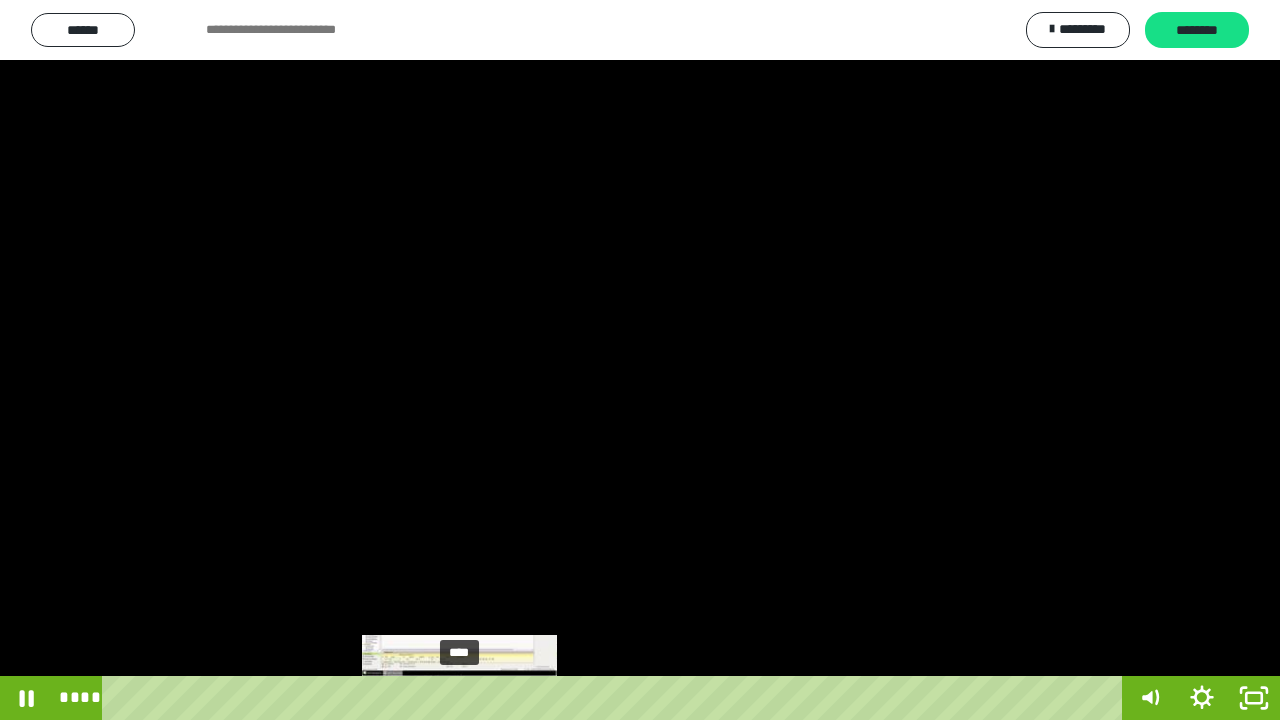 click on "****" at bounding box center (616, 698) 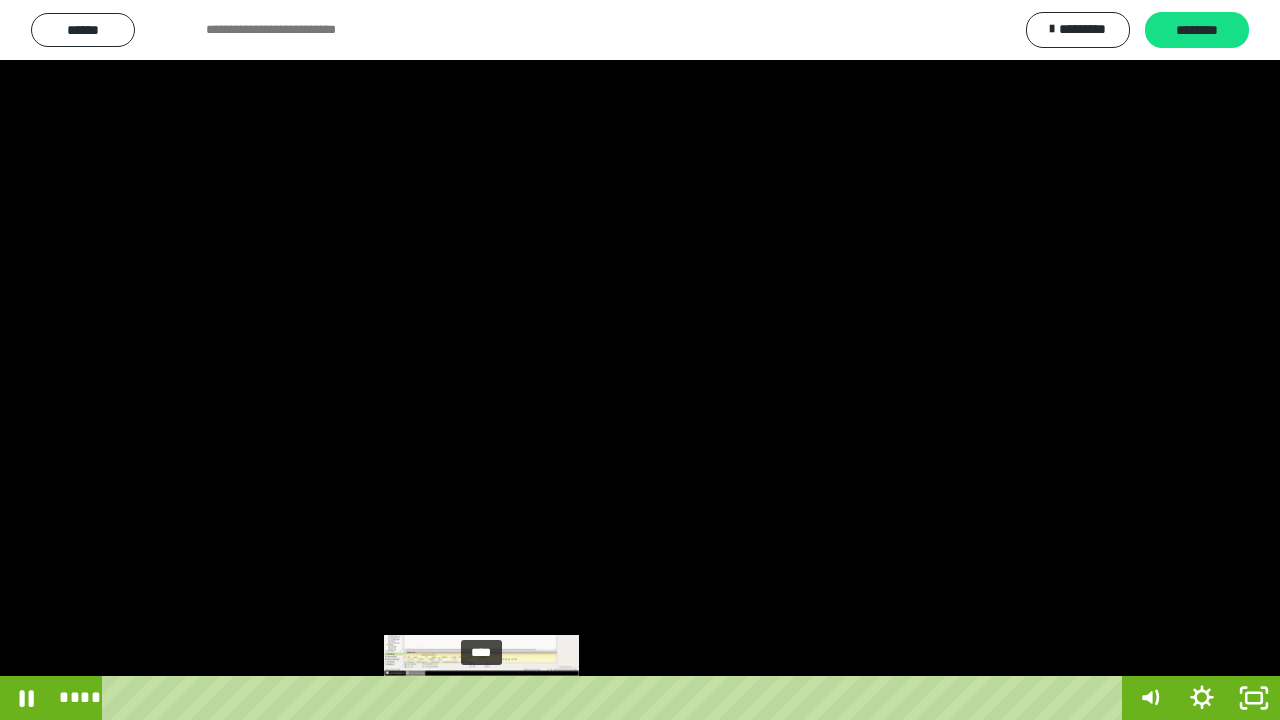 click on "****" at bounding box center (616, 698) 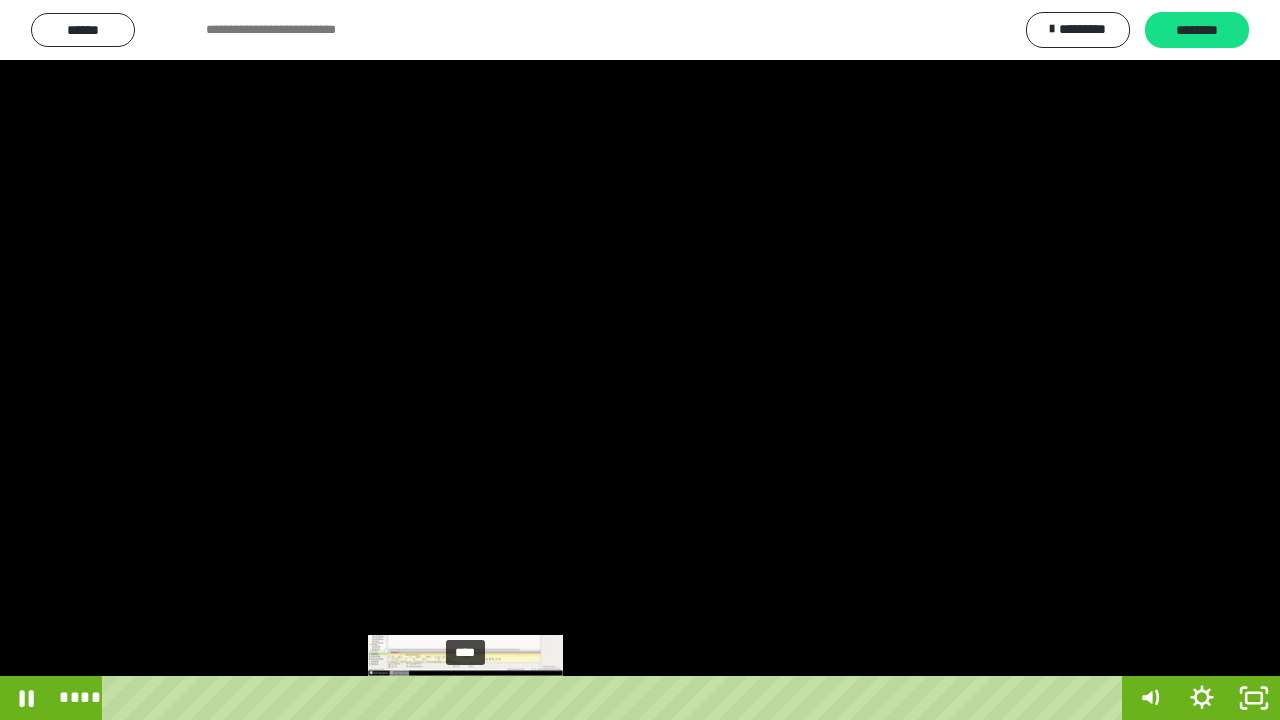 click on "****" at bounding box center [616, 698] 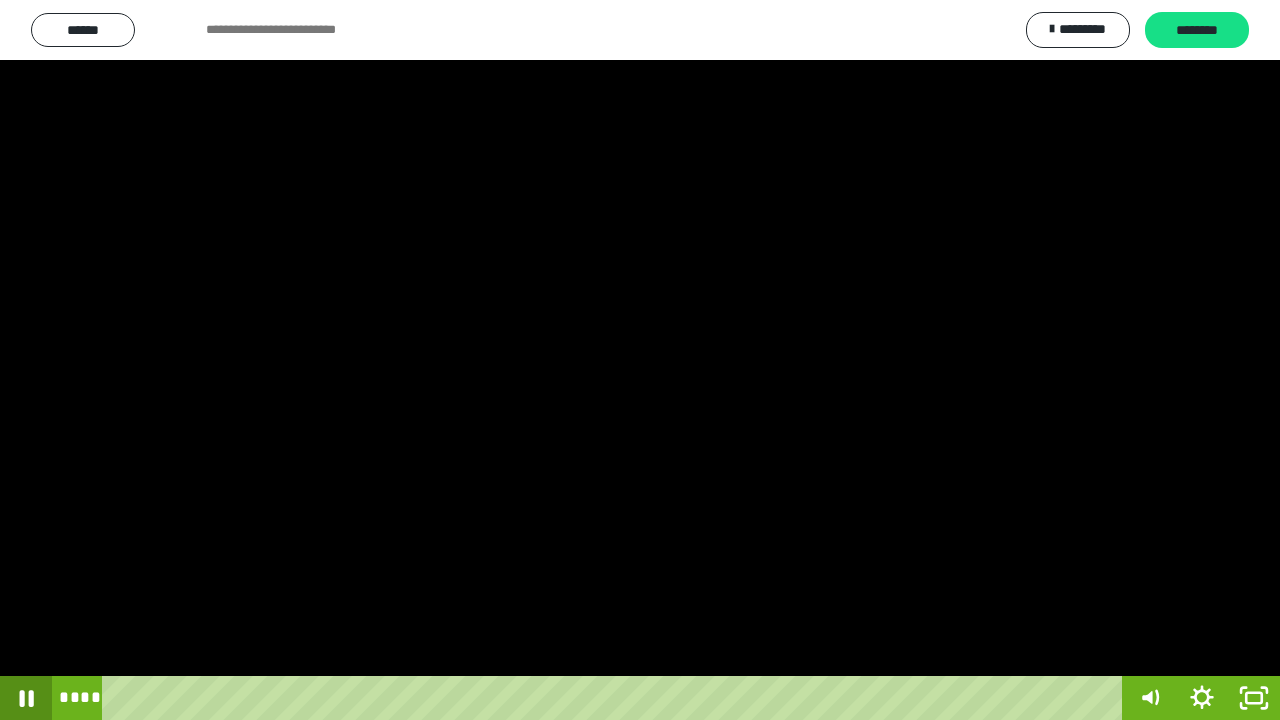 click 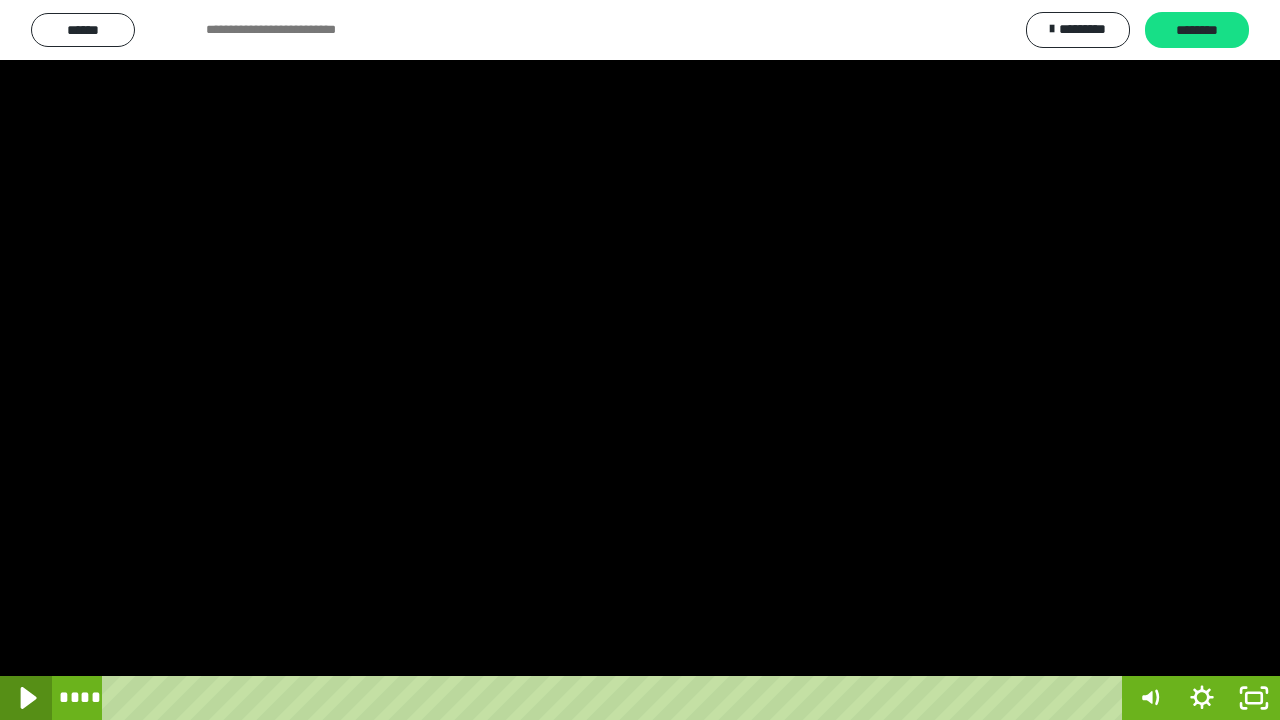 click 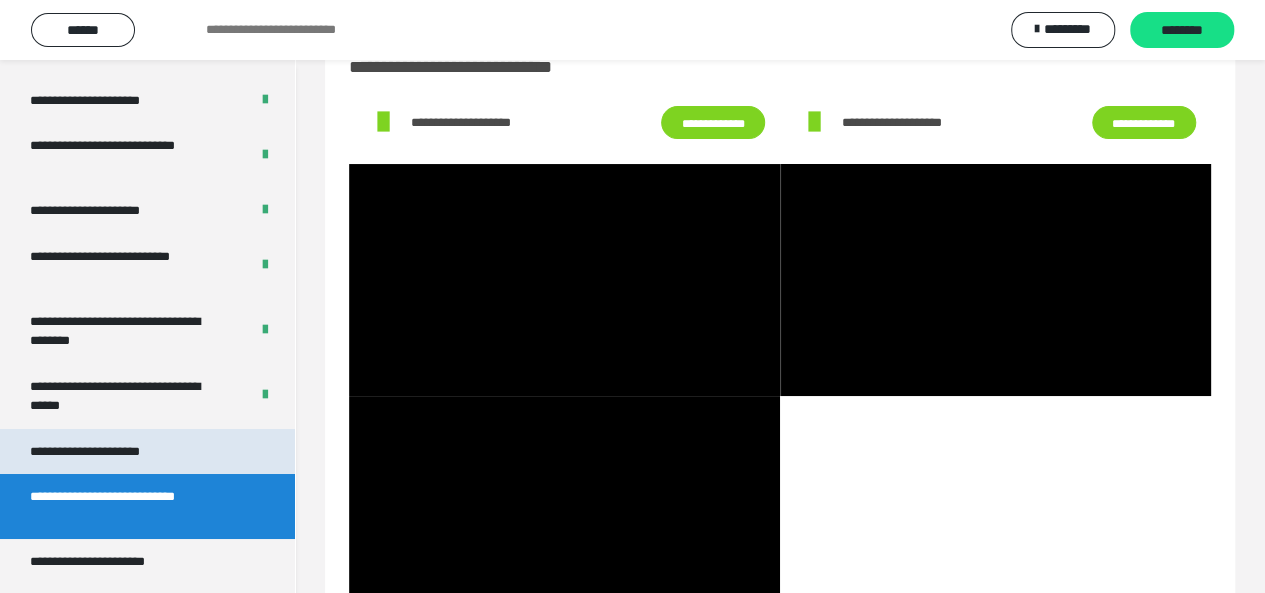 click on "**********" at bounding box center (109, 452) 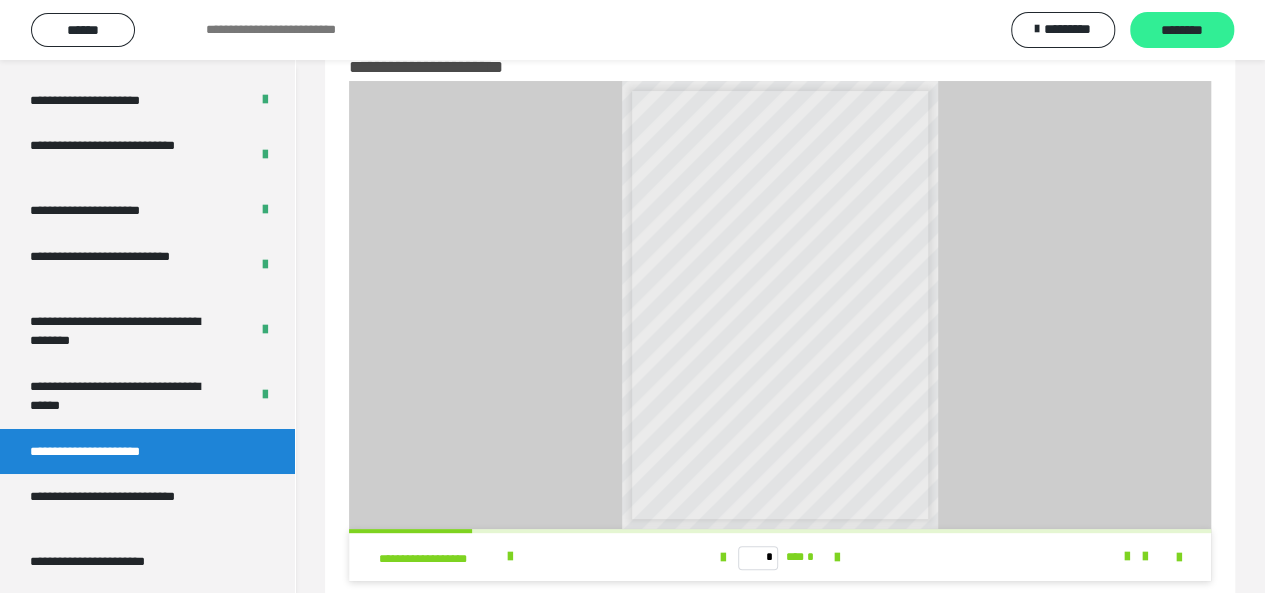 click on "********" at bounding box center (1182, 31) 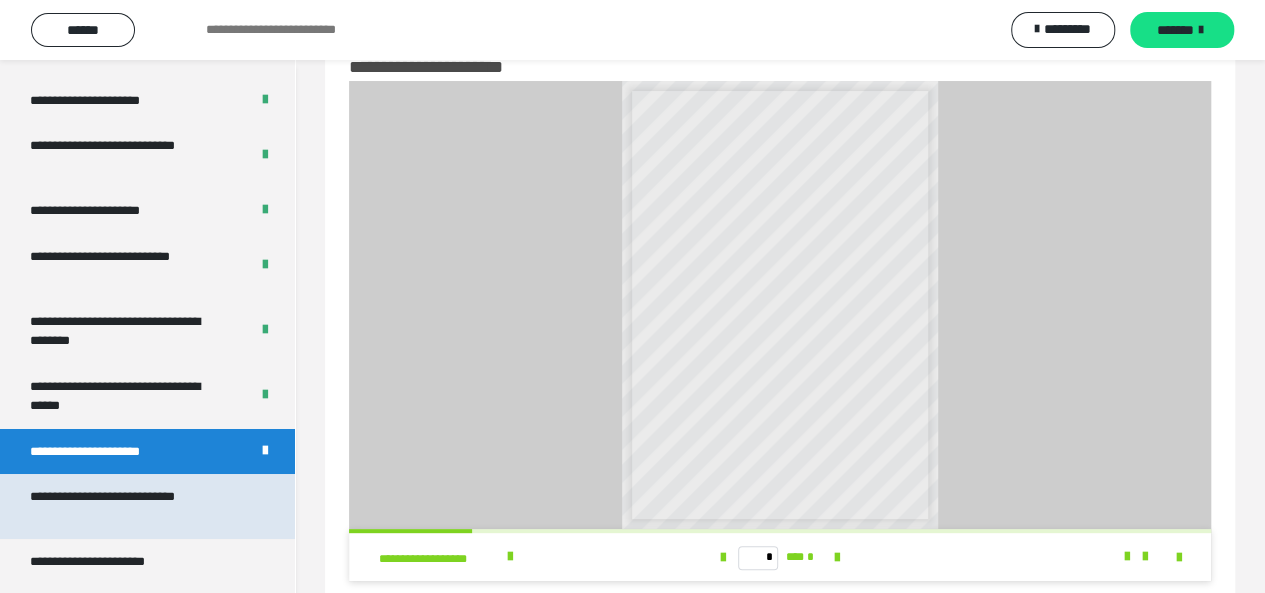 click on "**********" at bounding box center [132, 506] 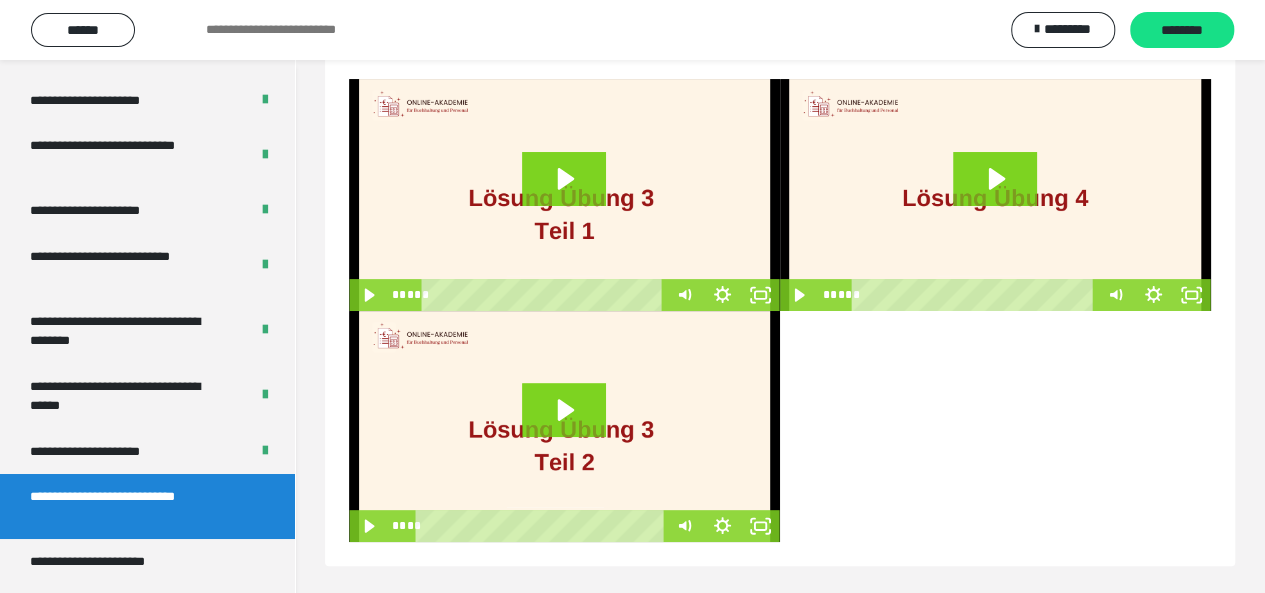 scroll, scrollTop: 148, scrollLeft: 0, axis: vertical 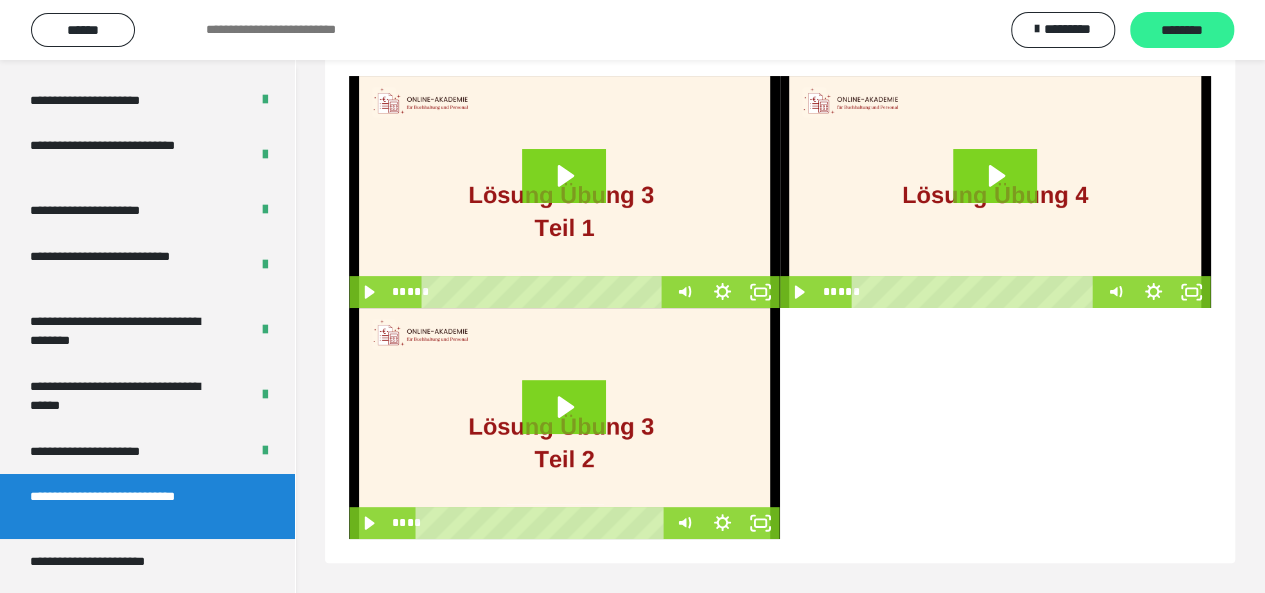 click on "********" at bounding box center [1182, 31] 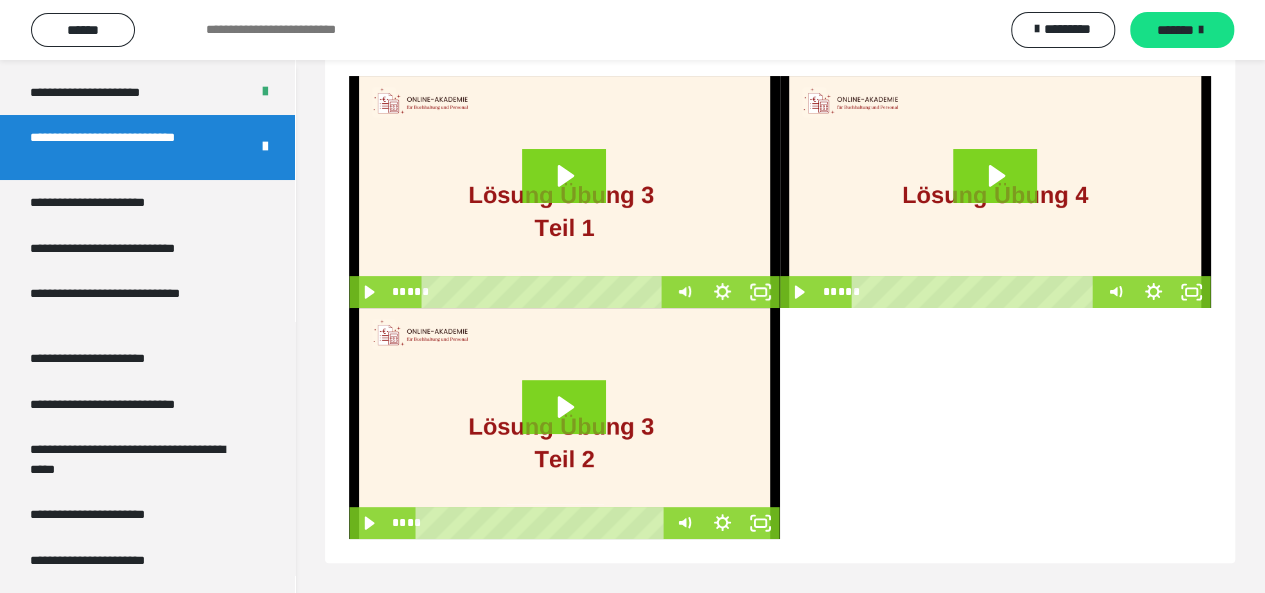 scroll, scrollTop: 3792, scrollLeft: 0, axis: vertical 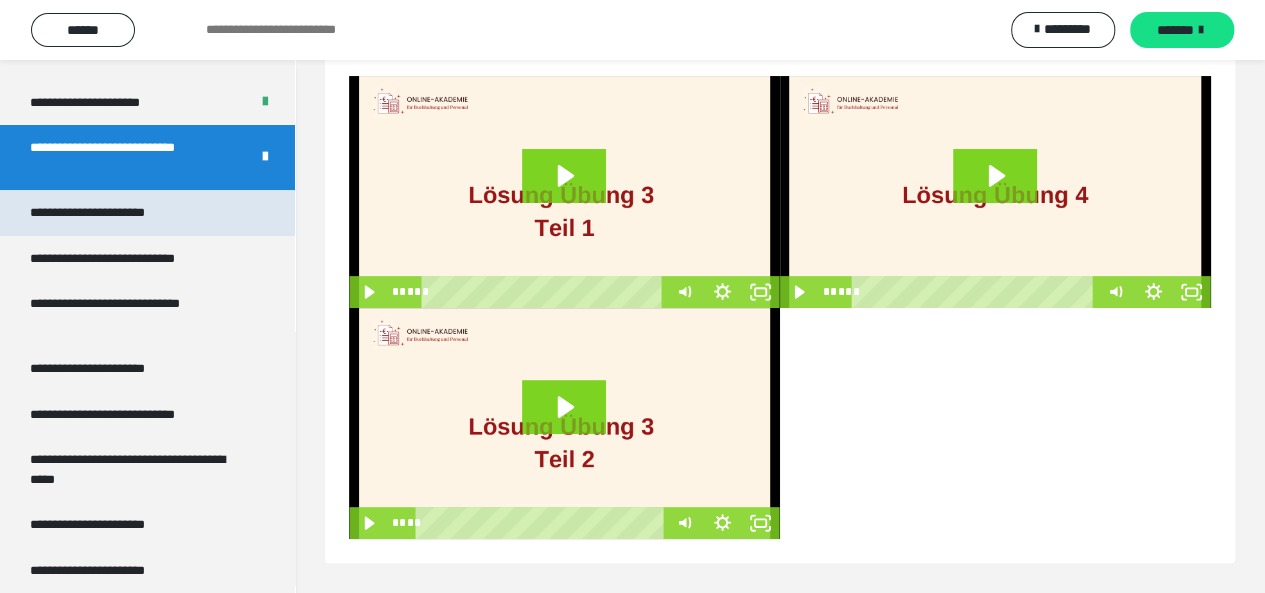 click on "**********" at bounding box center [111, 213] 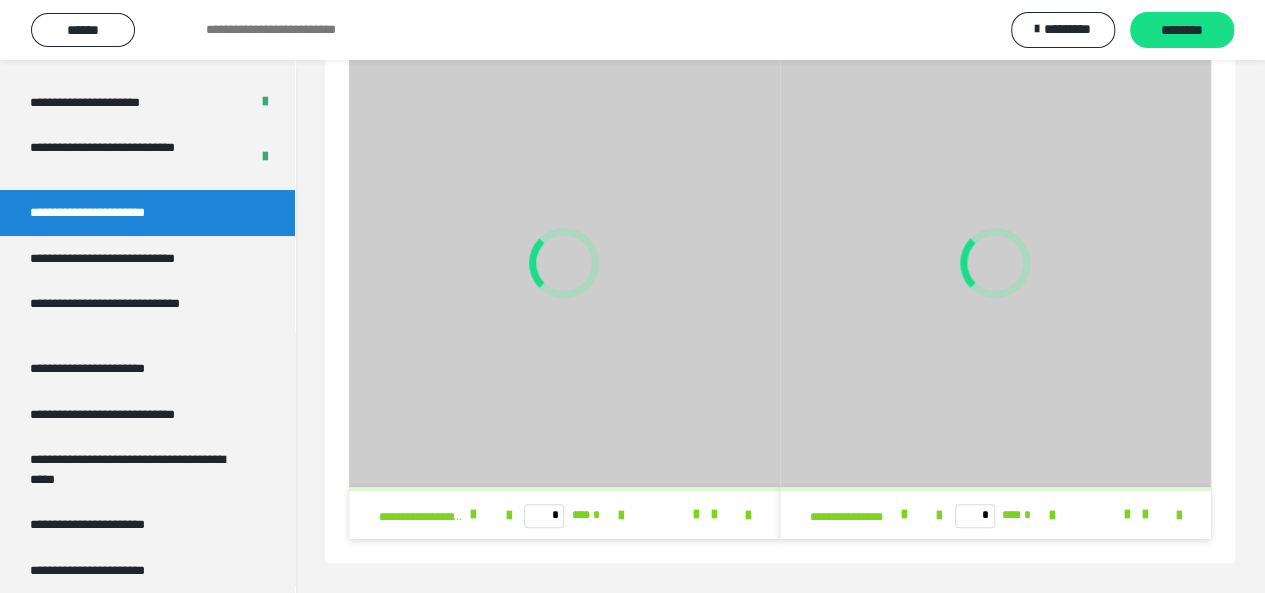 scroll, scrollTop: 102, scrollLeft: 0, axis: vertical 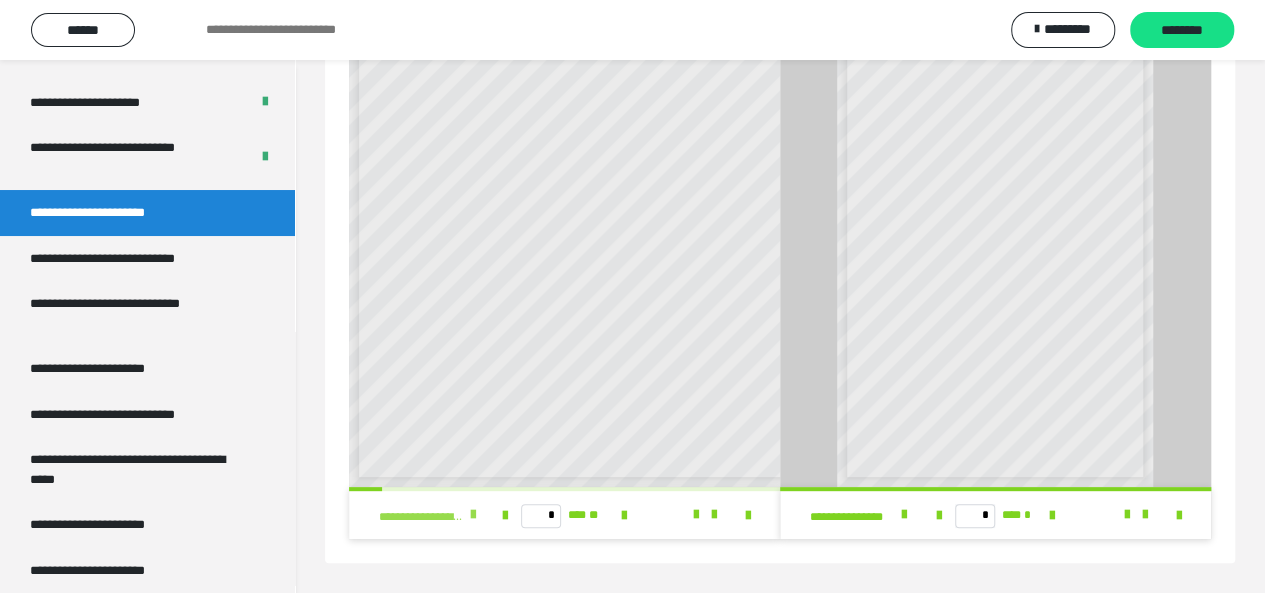 click at bounding box center (473, 515) 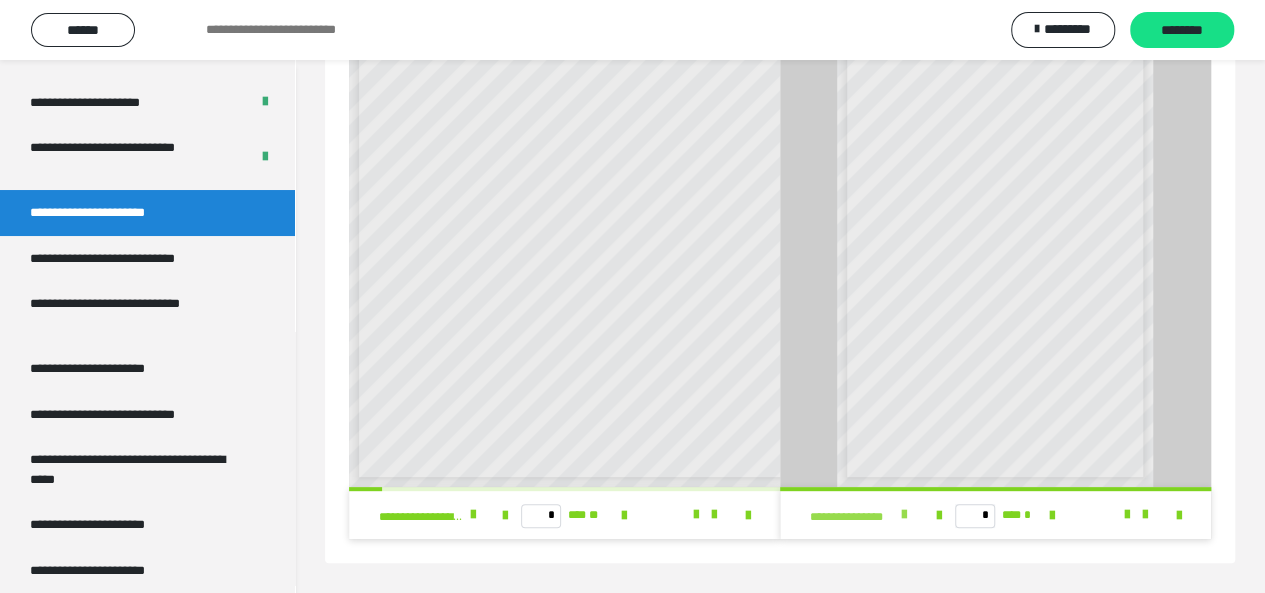 click at bounding box center (904, 515) 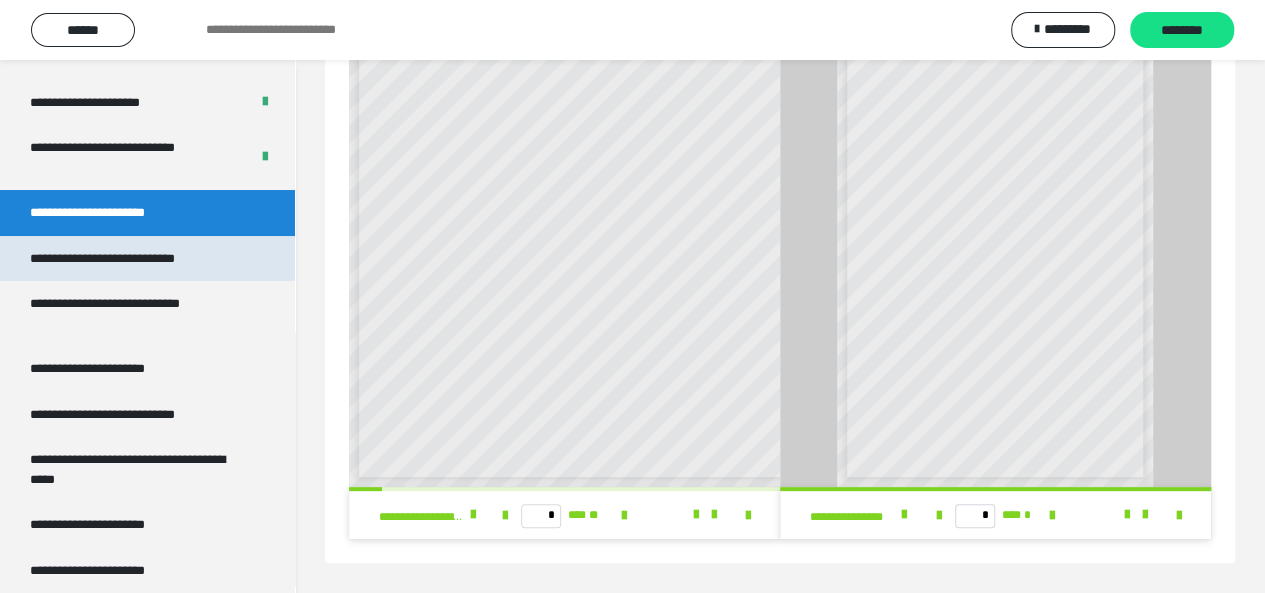 click on "**********" at bounding box center (131, 259) 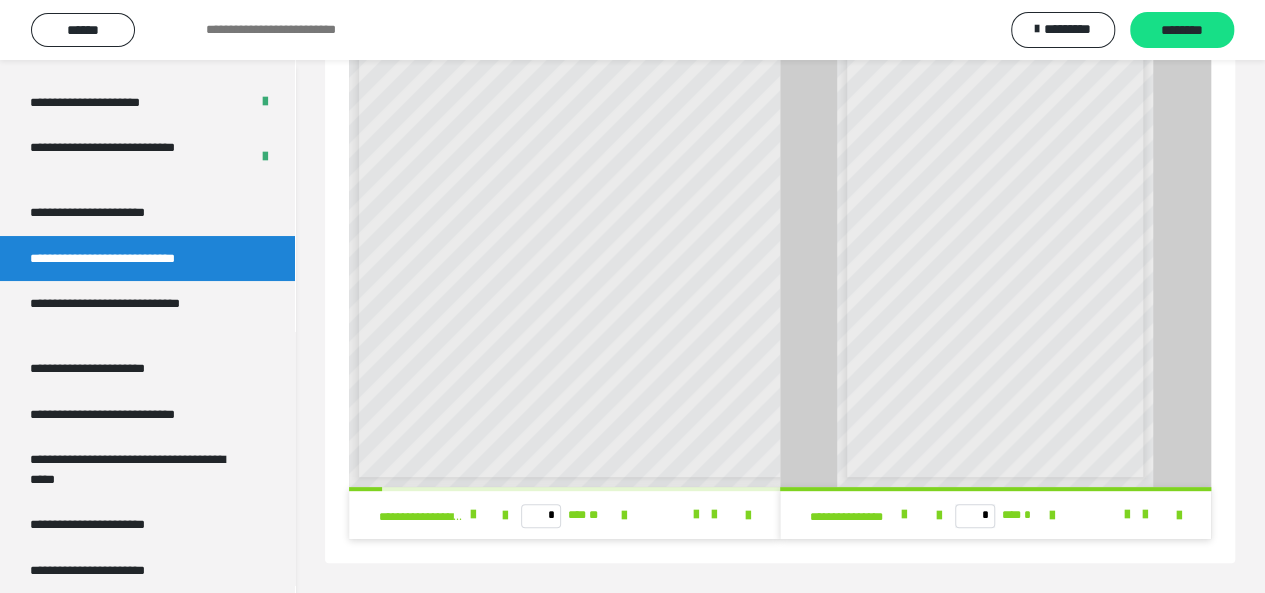 scroll, scrollTop: 60, scrollLeft: 0, axis: vertical 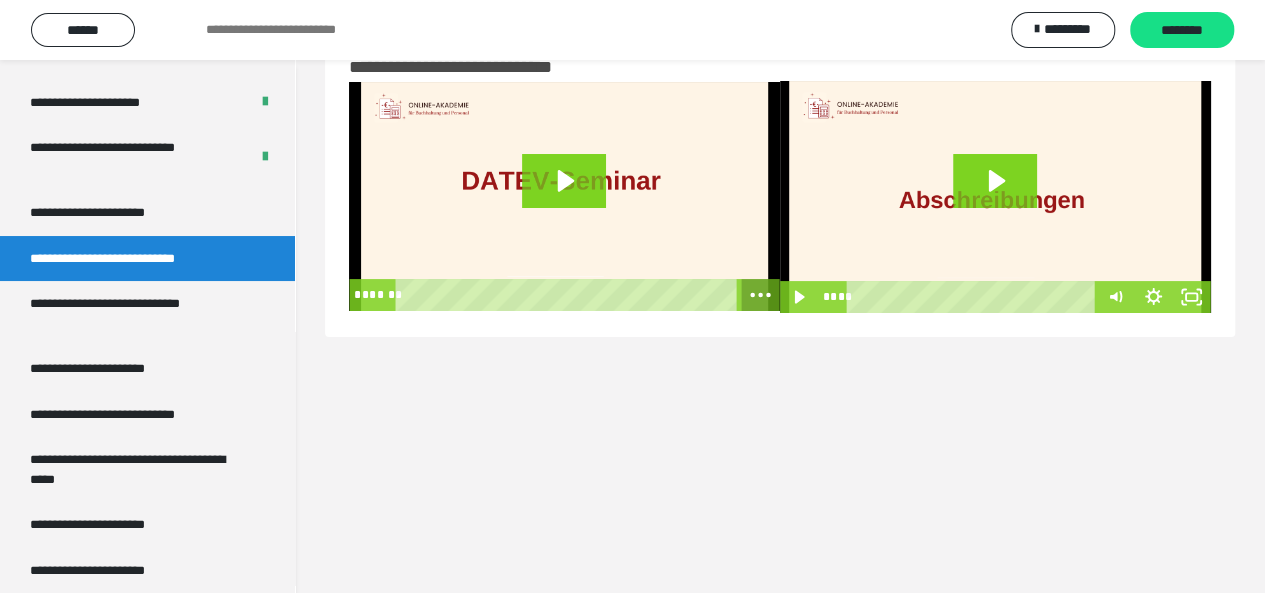 click 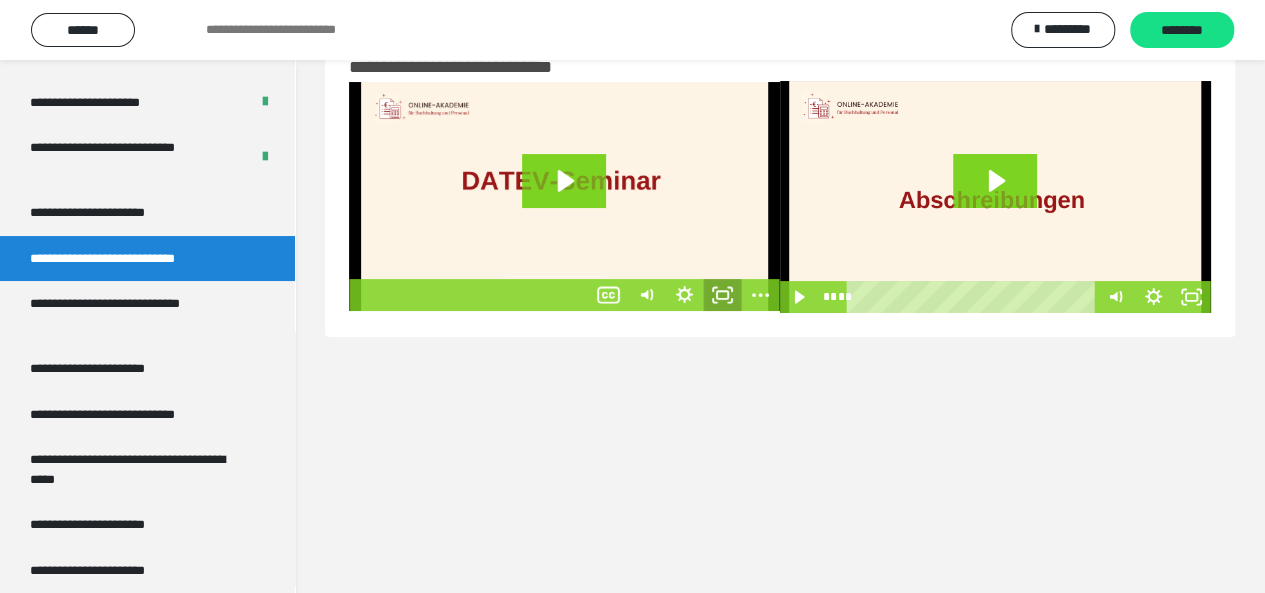 click 